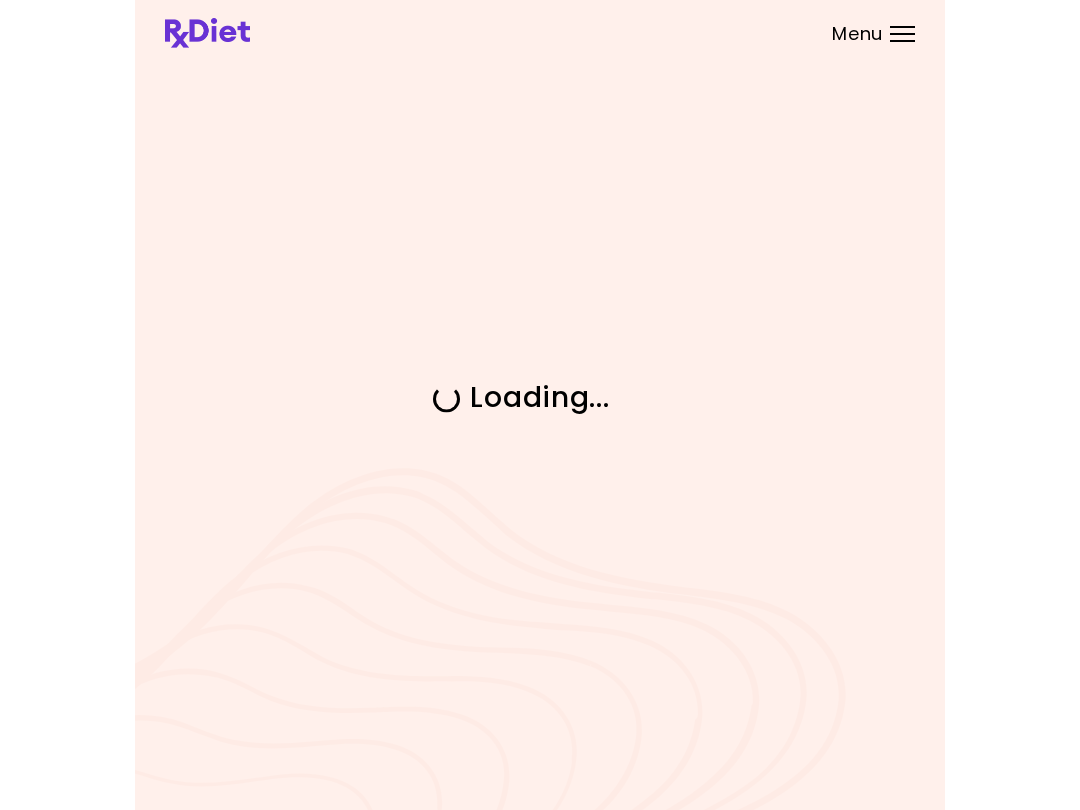 scroll, scrollTop: 0, scrollLeft: 0, axis: both 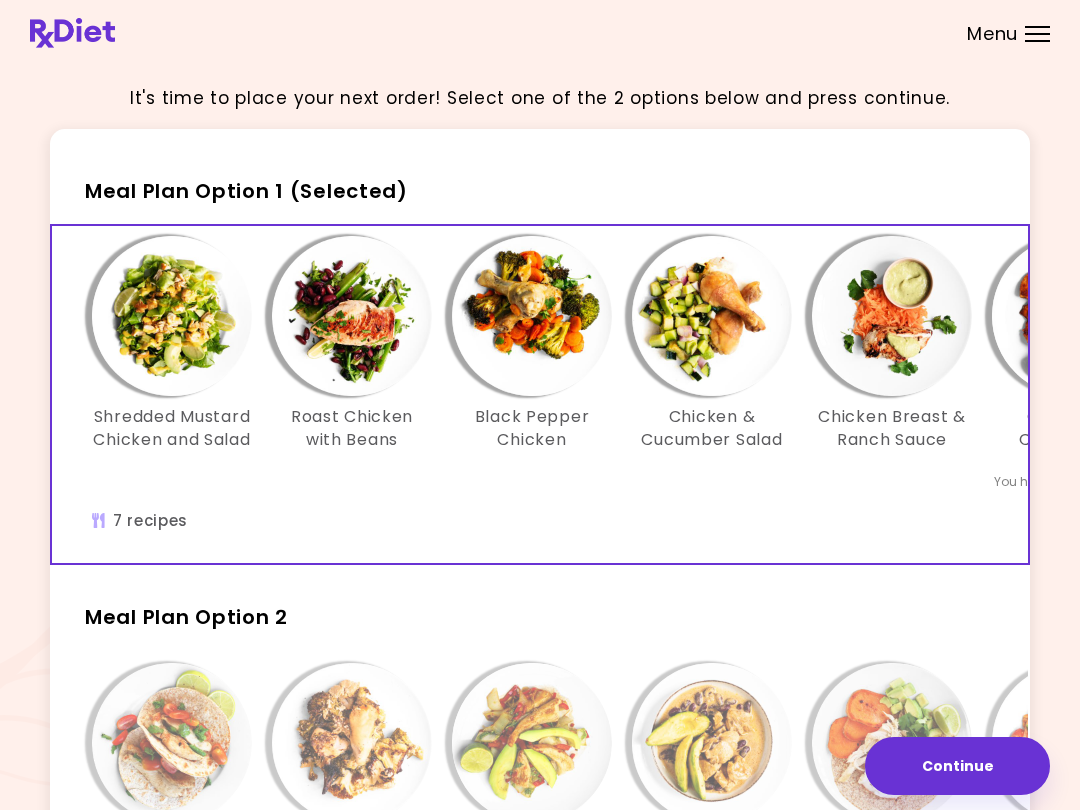 click at bounding box center (540, 33) 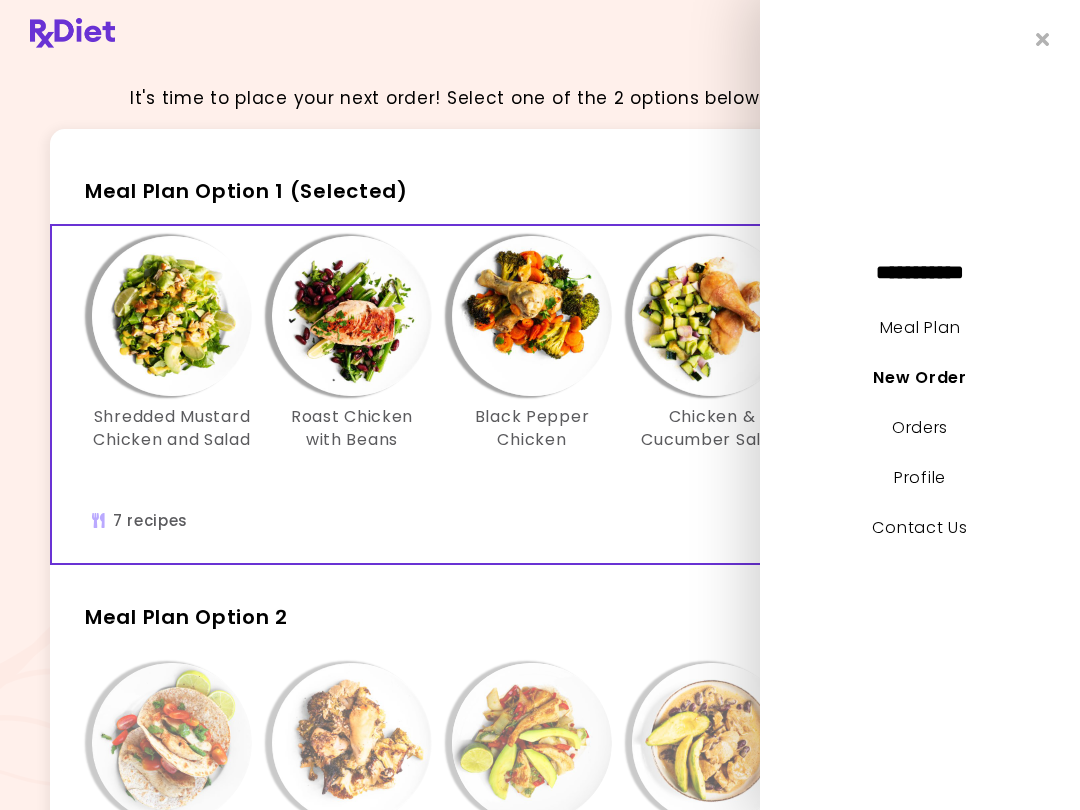 click at bounding box center (1043, 39) 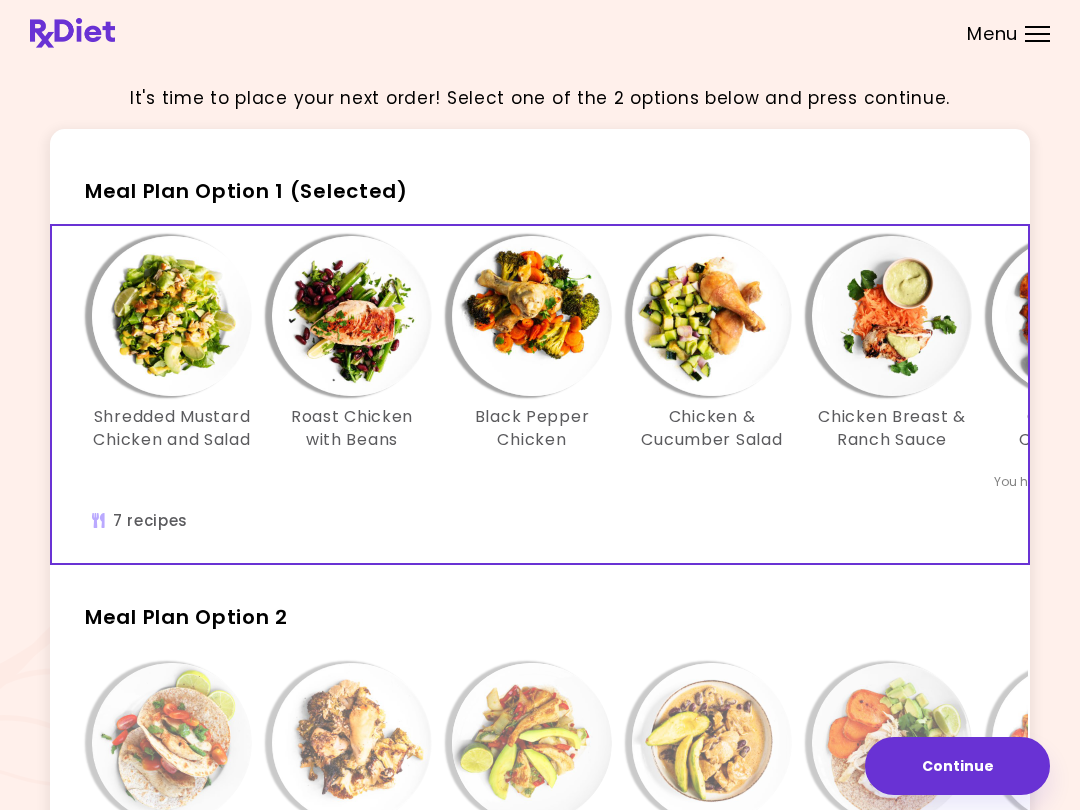 click at bounding box center (540, 33) 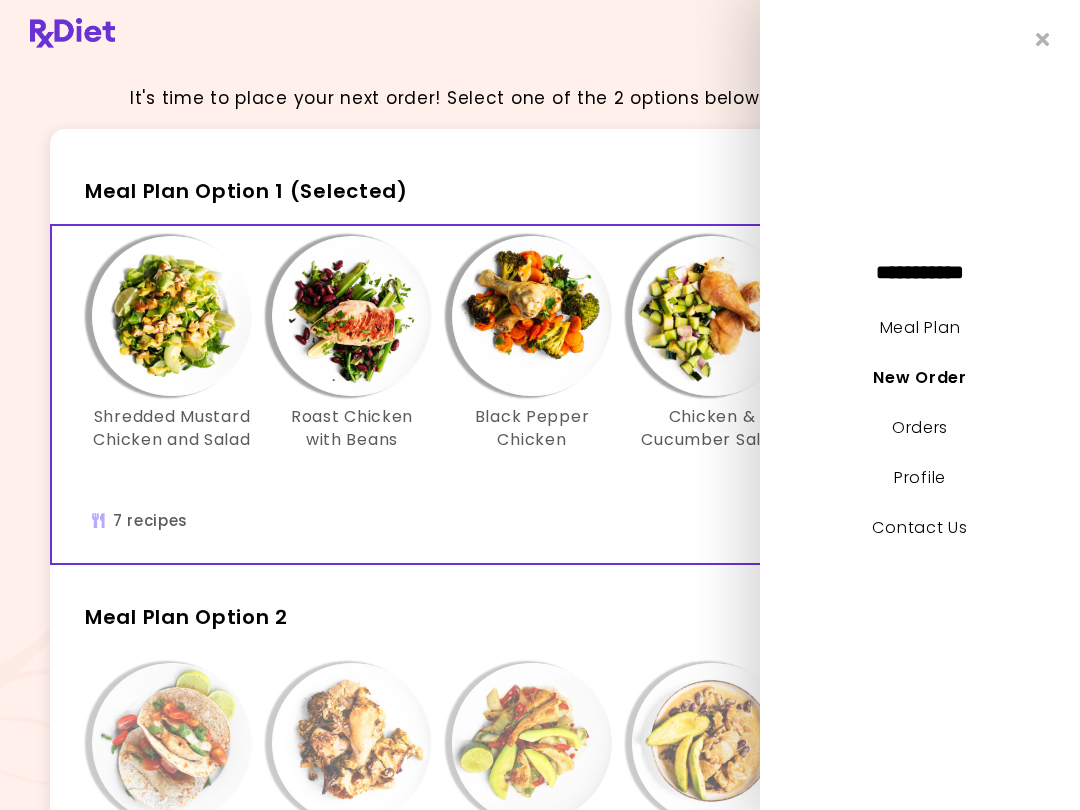 click at bounding box center [1043, 39] 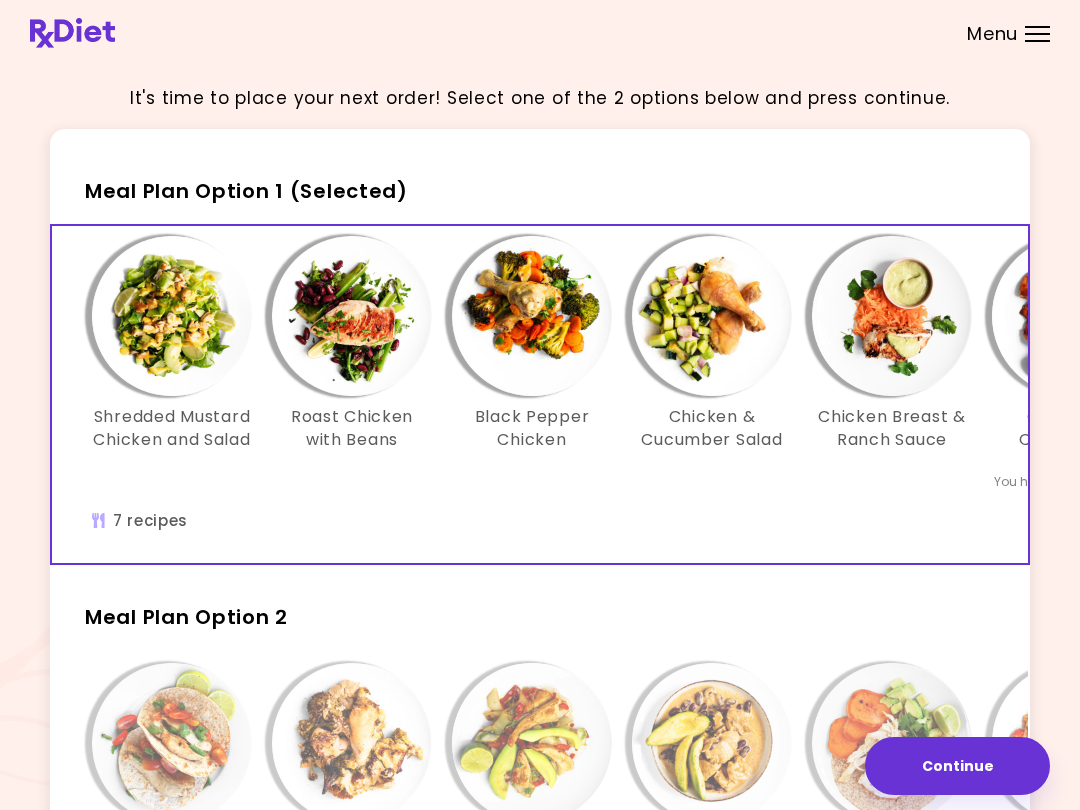 click at bounding box center [540, 33] 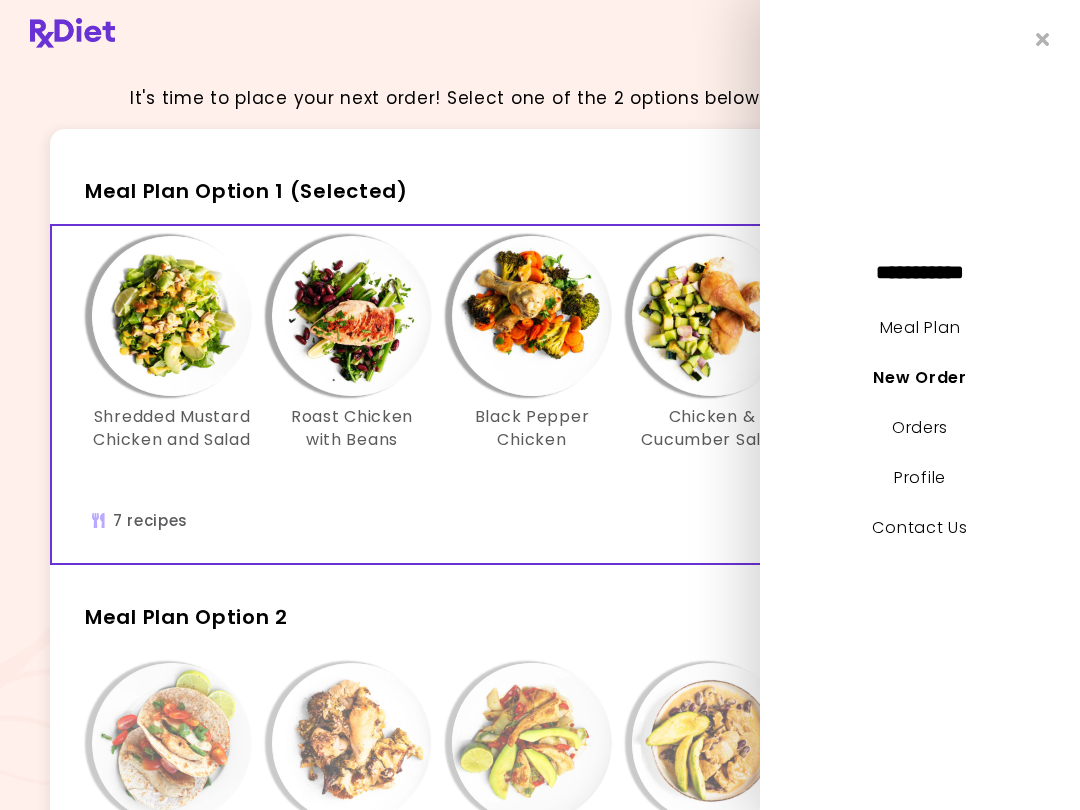 click on "Meal Plan" at bounding box center (920, 327) 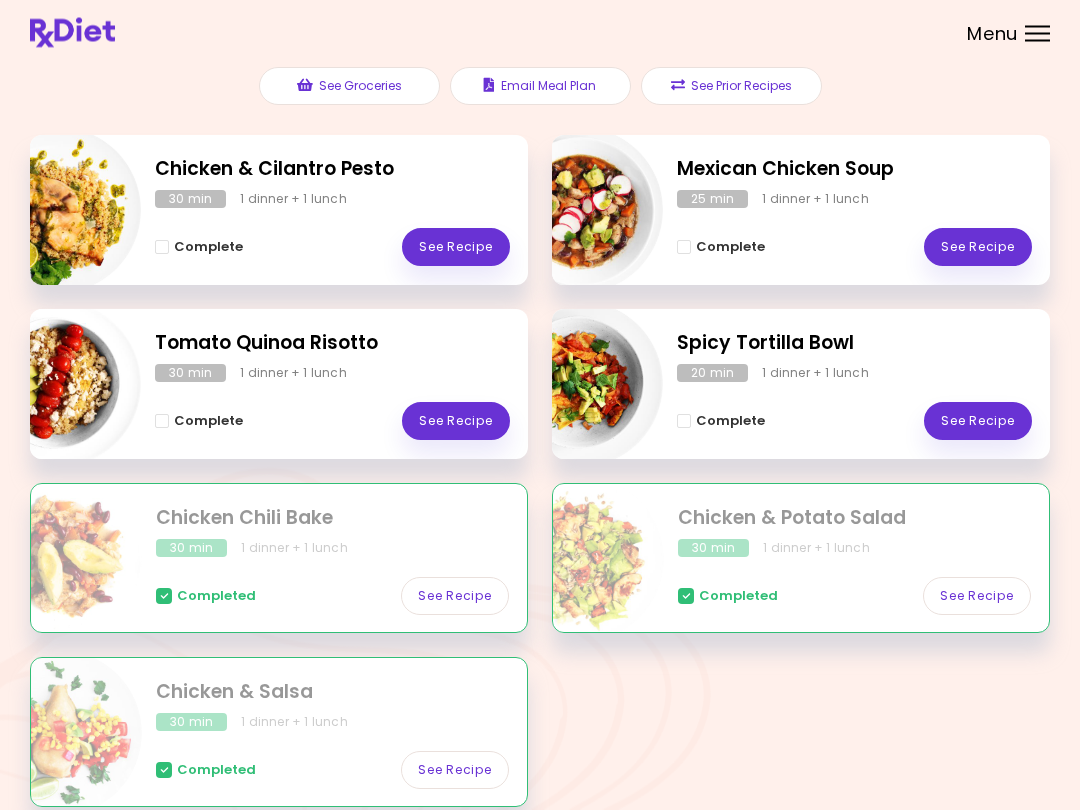 scroll, scrollTop: 261, scrollLeft: 0, axis: vertical 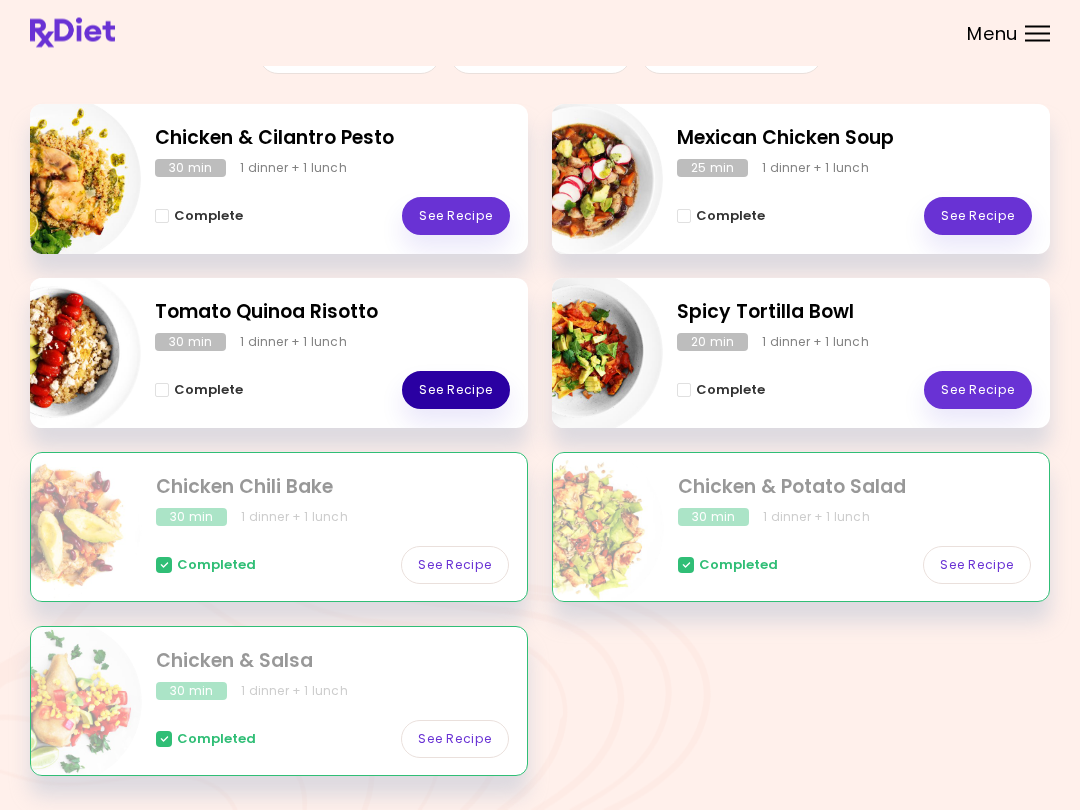 click on "See Recipe" at bounding box center [456, 391] 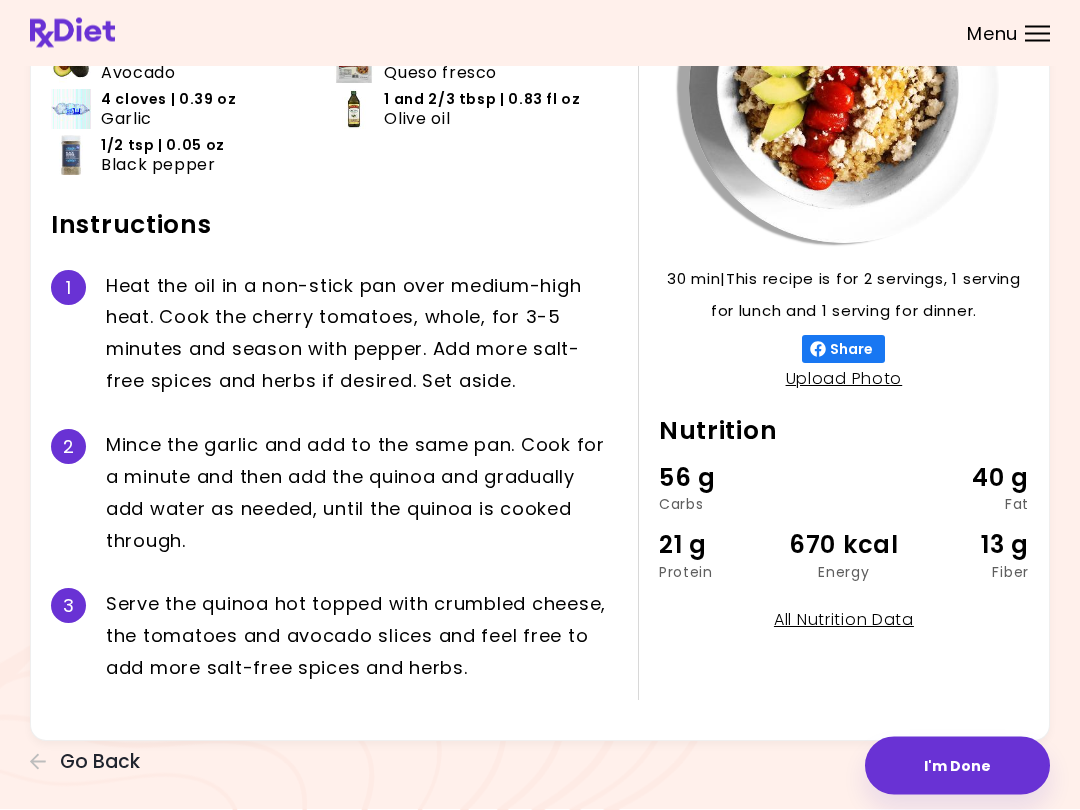 scroll, scrollTop: 0, scrollLeft: 0, axis: both 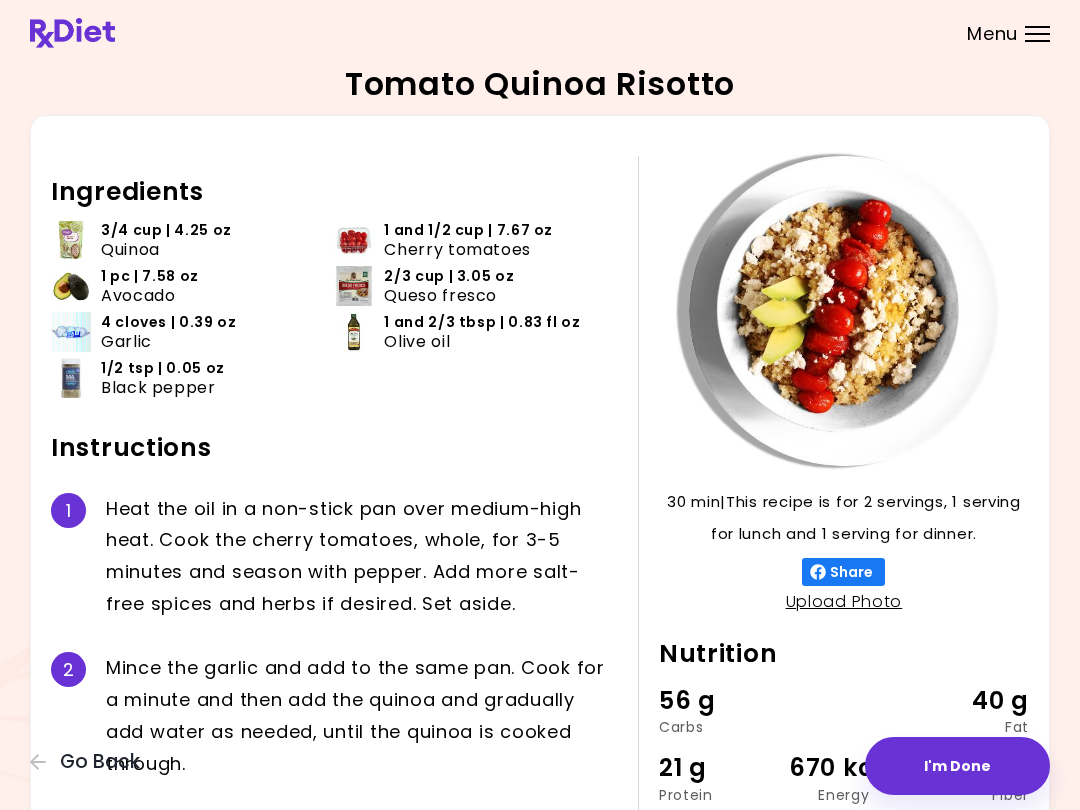 click on "I'm Done" at bounding box center (957, 766) 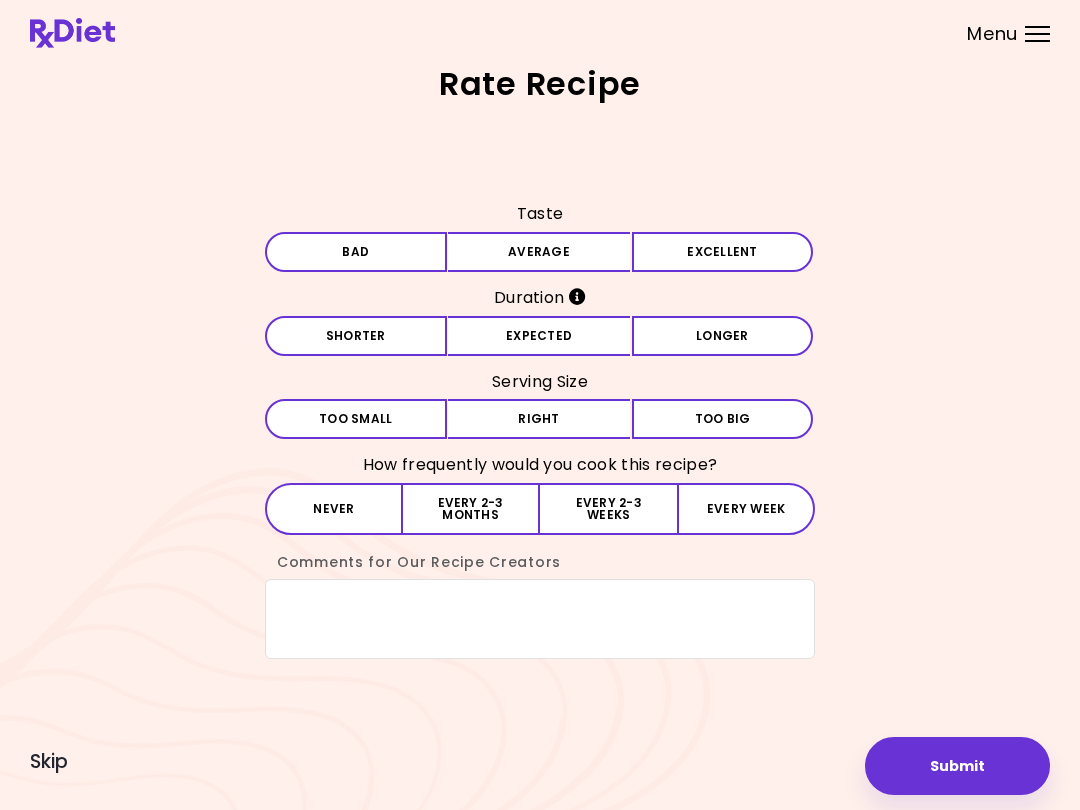 click on "Bad" at bounding box center [356, 252] 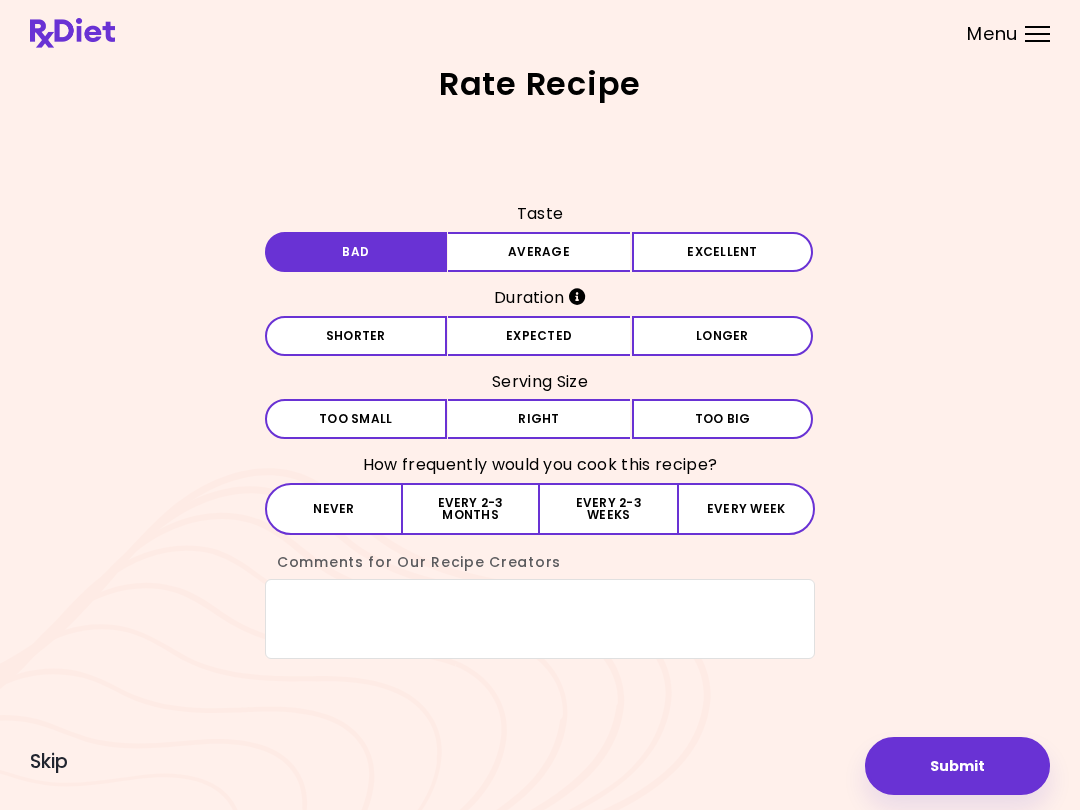 click on "Expected" at bounding box center (539, 336) 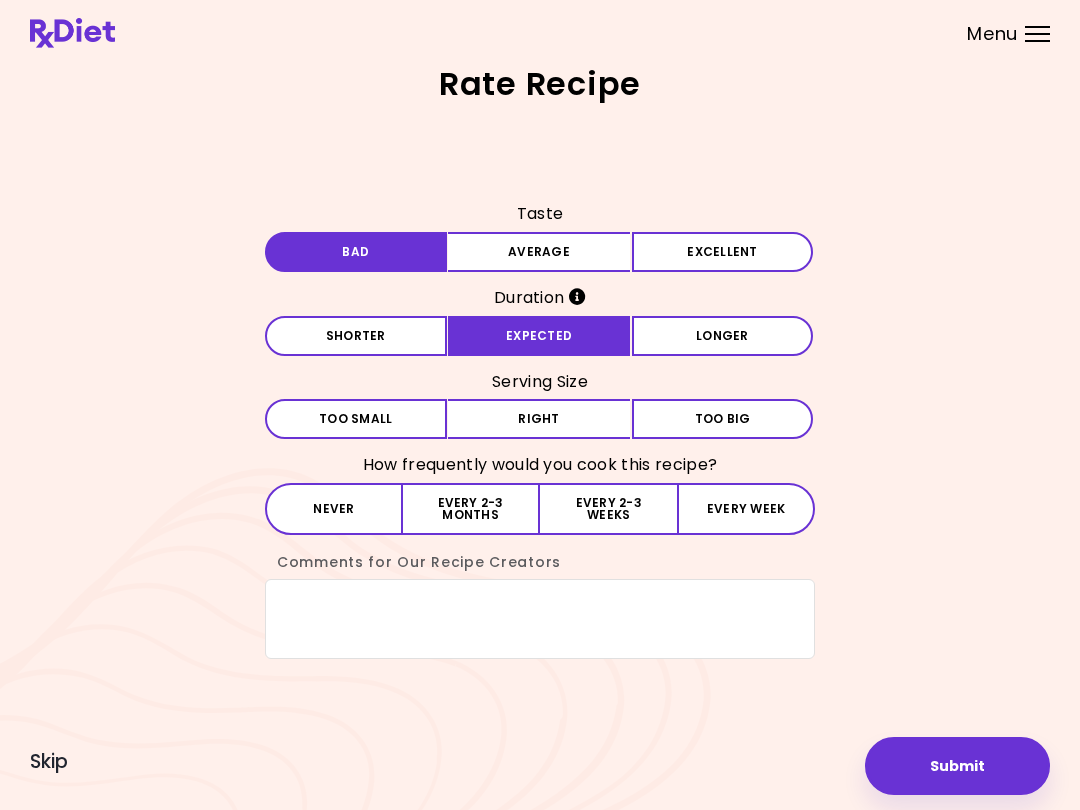 click on "Expected" at bounding box center (539, 336) 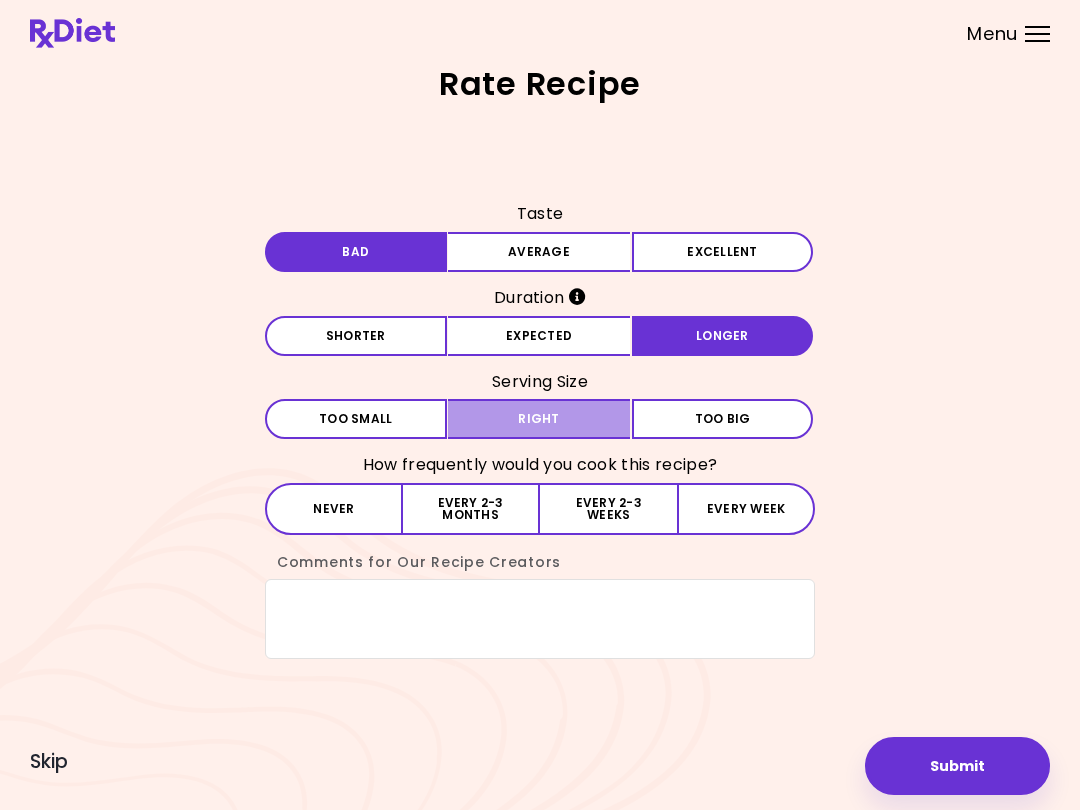 click on "Right" at bounding box center [539, 419] 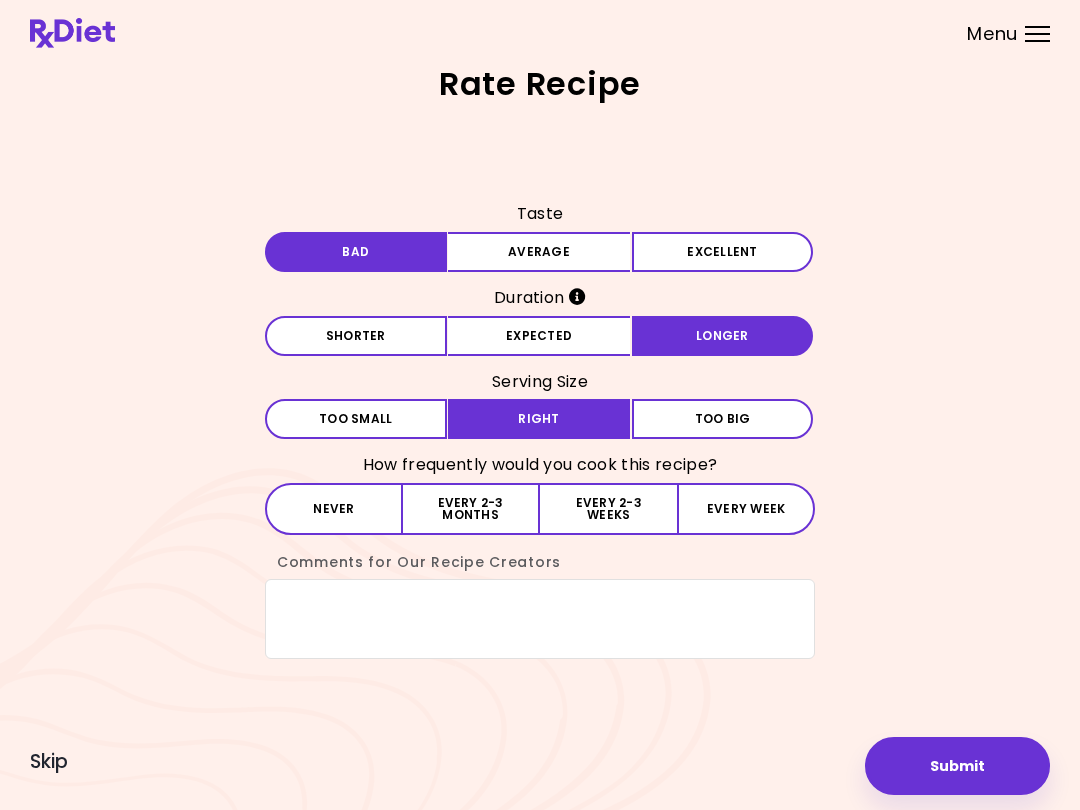 click on "Never" at bounding box center [334, 509] 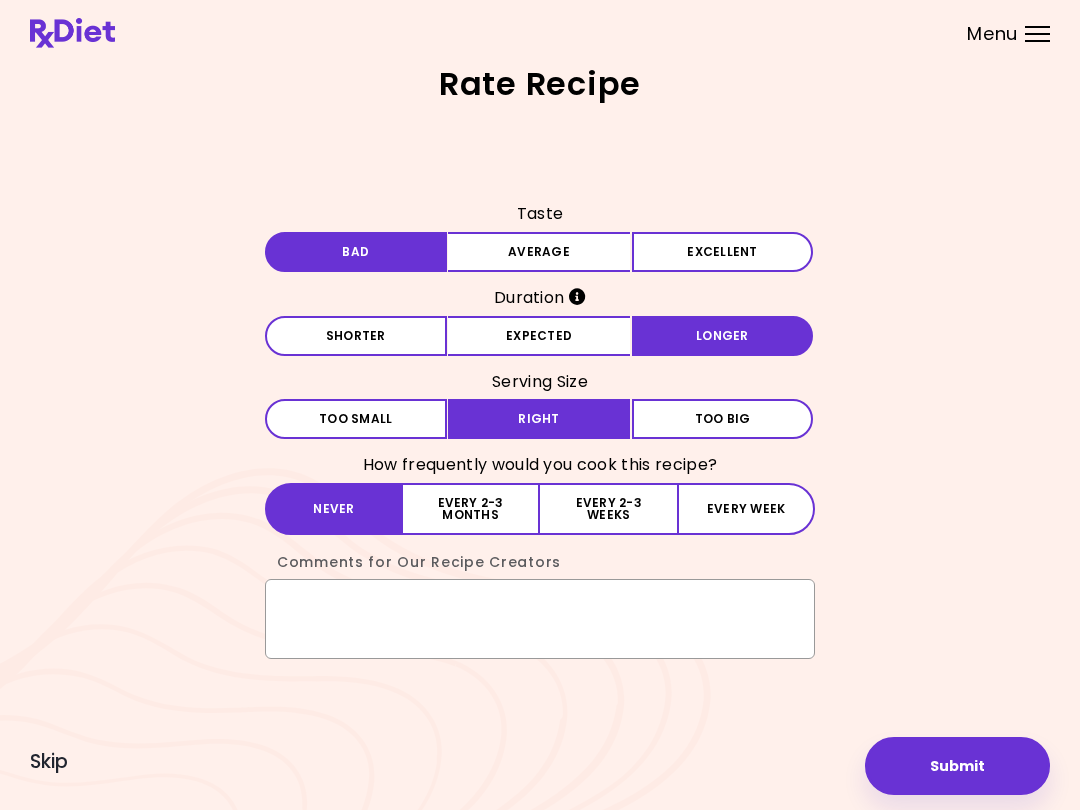 click on "Comments for Our Recipe Creators" at bounding box center [540, 619] 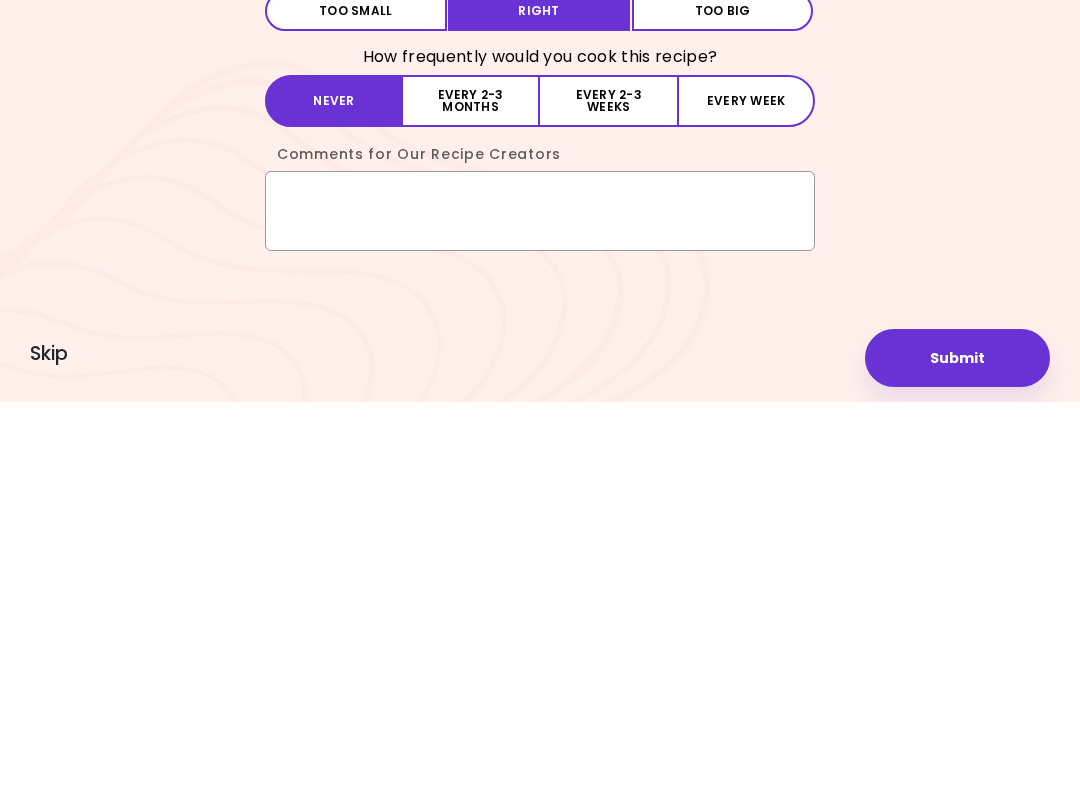 type on "*" 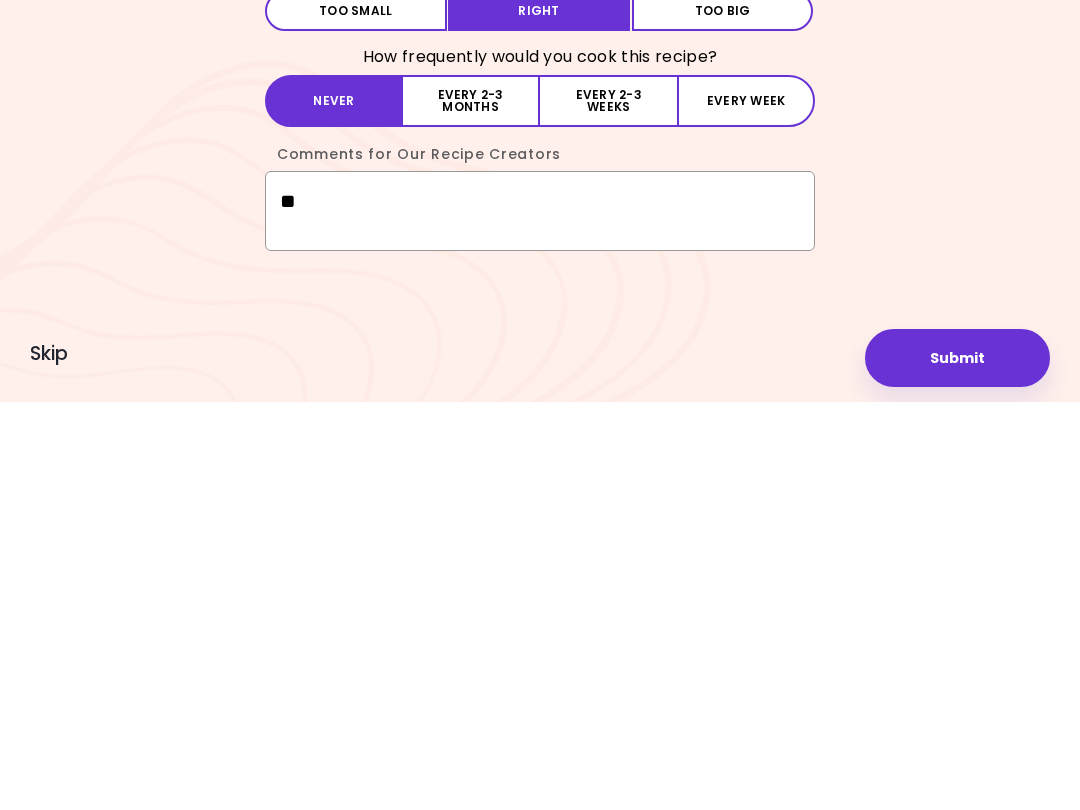 type on "*" 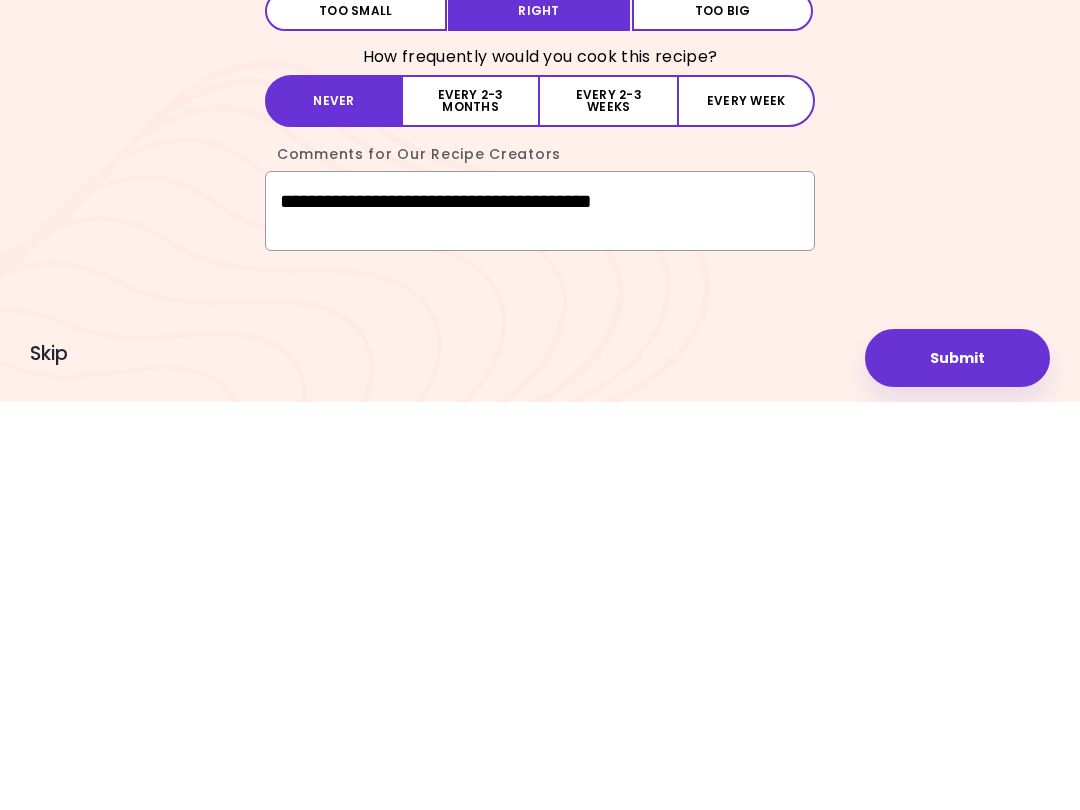 click on "**********" at bounding box center (540, 619) 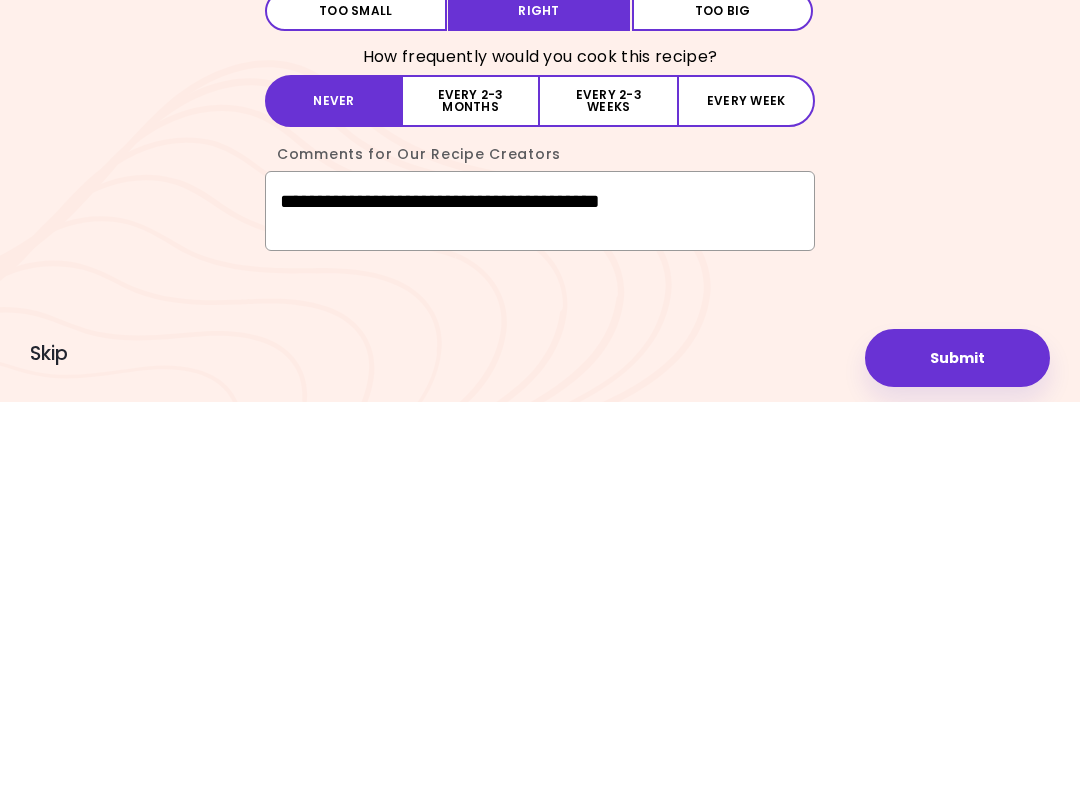click on "**********" at bounding box center (540, 619) 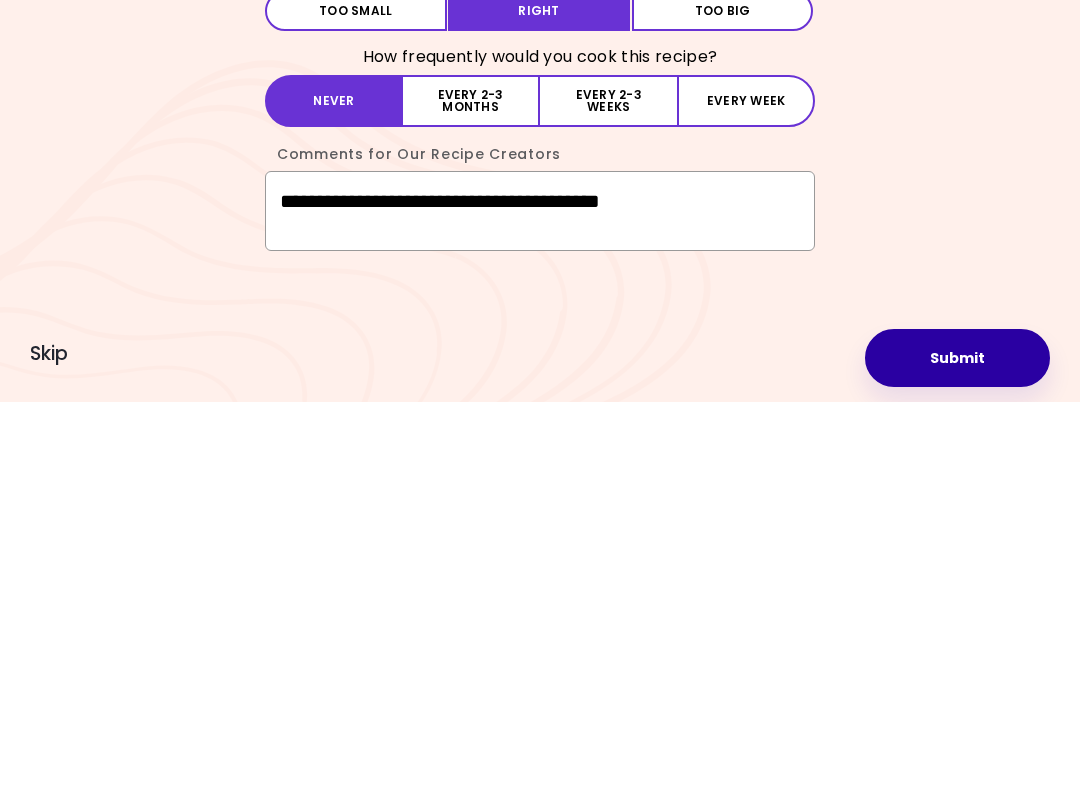 type on "**********" 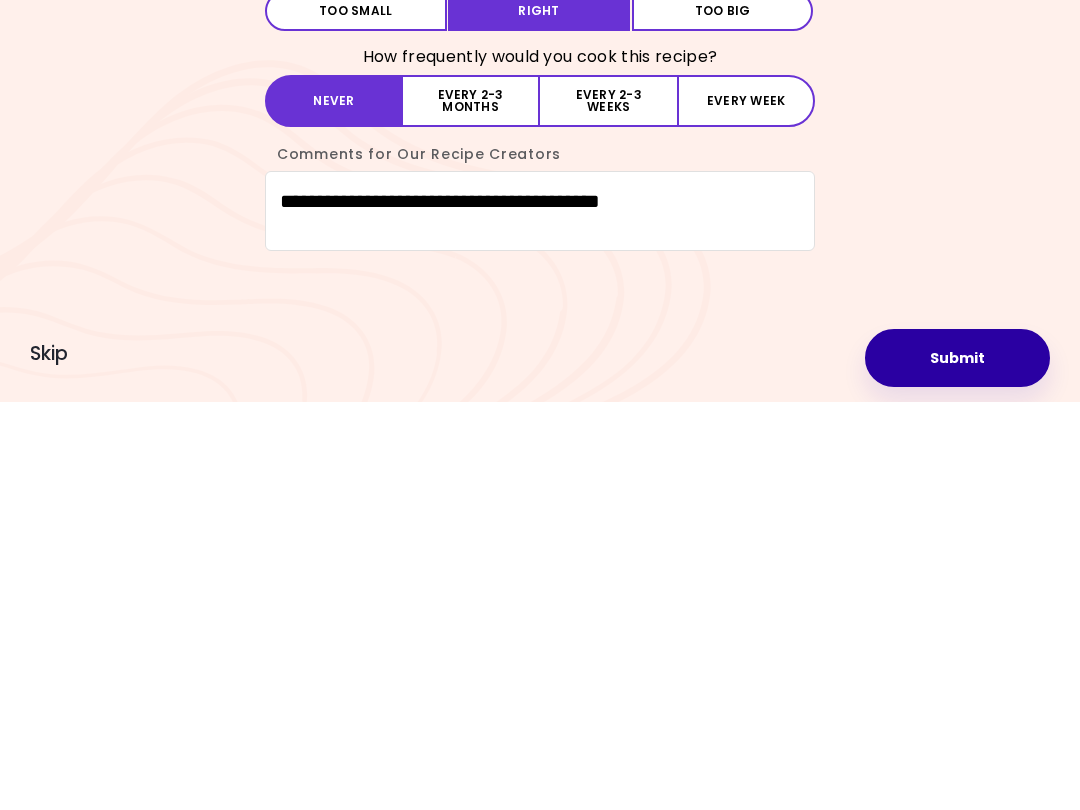 click on "Submit" at bounding box center [957, 766] 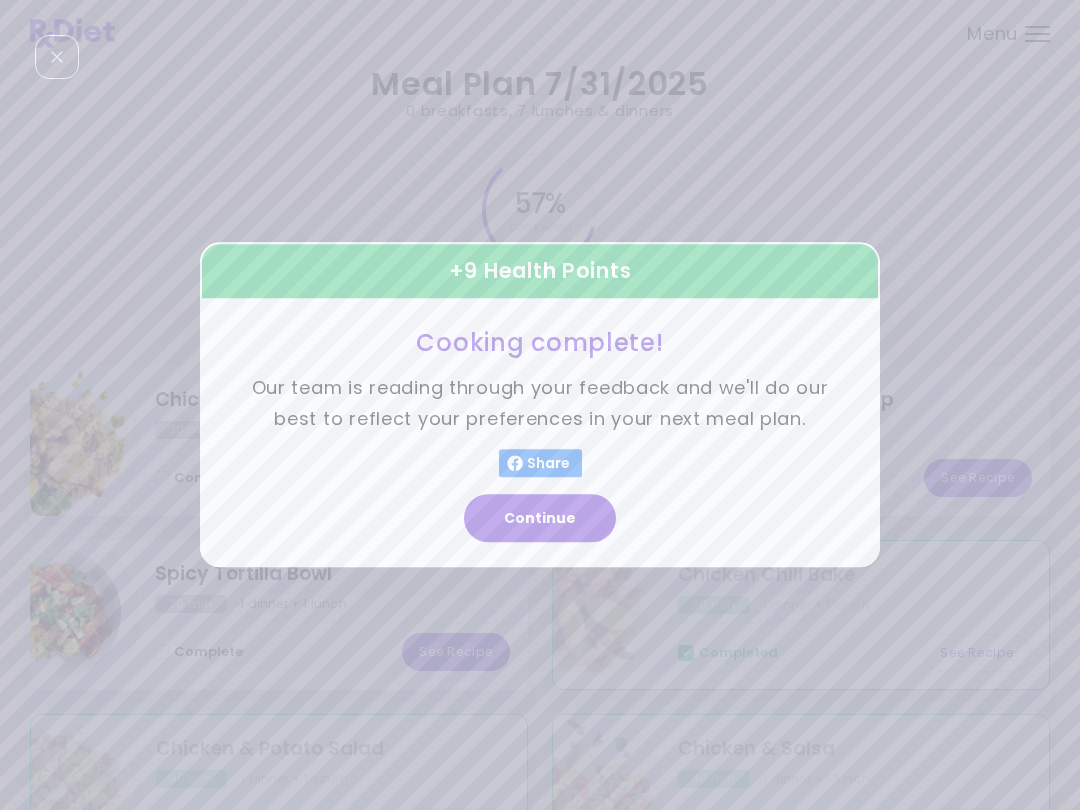 click on "Continue" at bounding box center (540, 519) 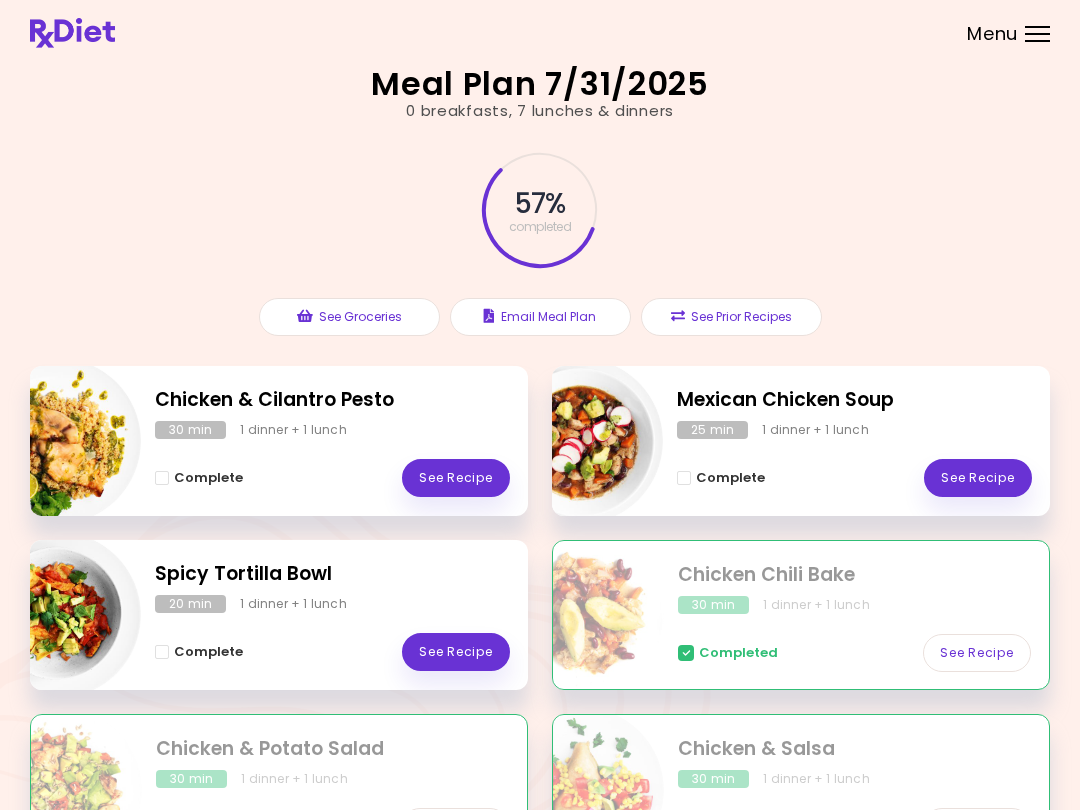 click on "See Recipe" at bounding box center [456, 652] 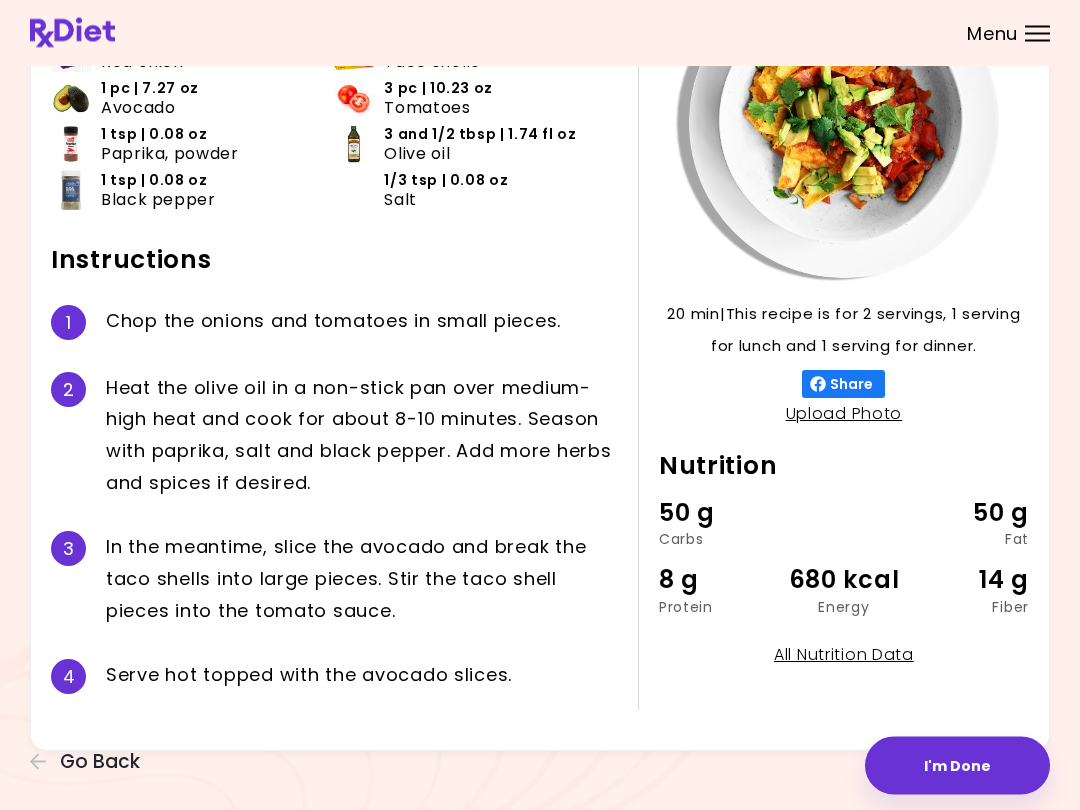 scroll, scrollTop: 188, scrollLeft: 0, axis: vertical 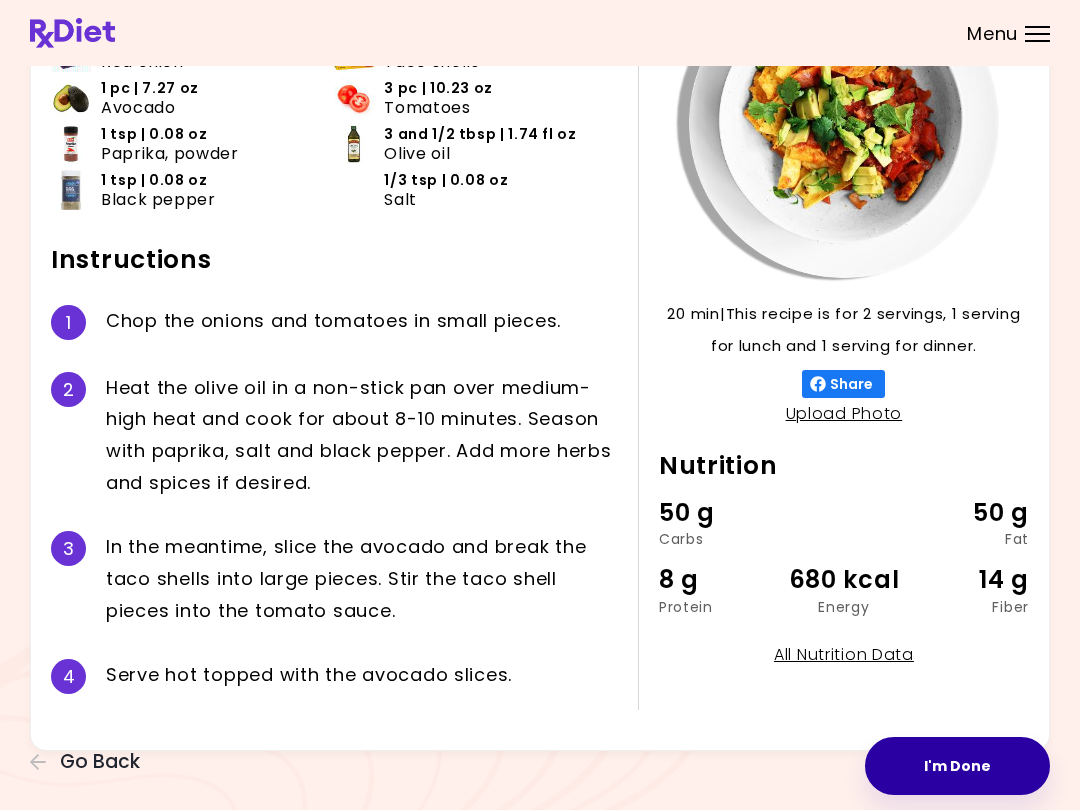 click on "I'm Done" at bounding box center [957, 766] 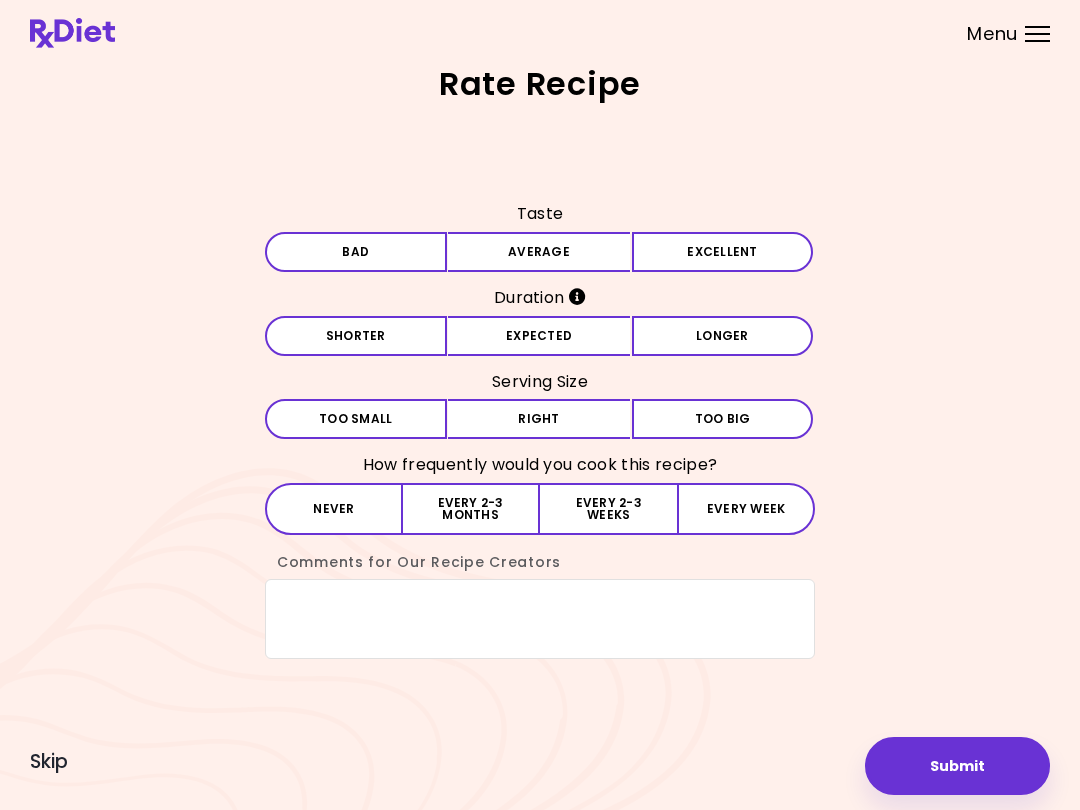 click on "Bad" at bounding box center [356, 252] 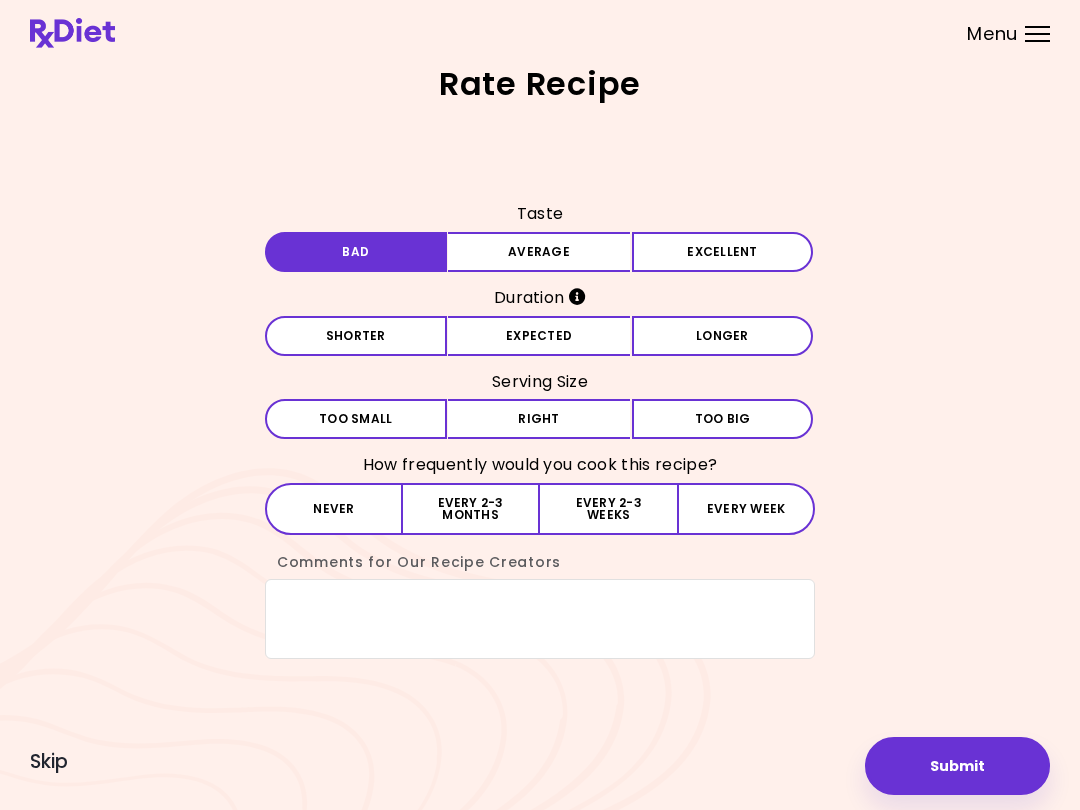 click on "Expected" at bounding box center (539, 336) 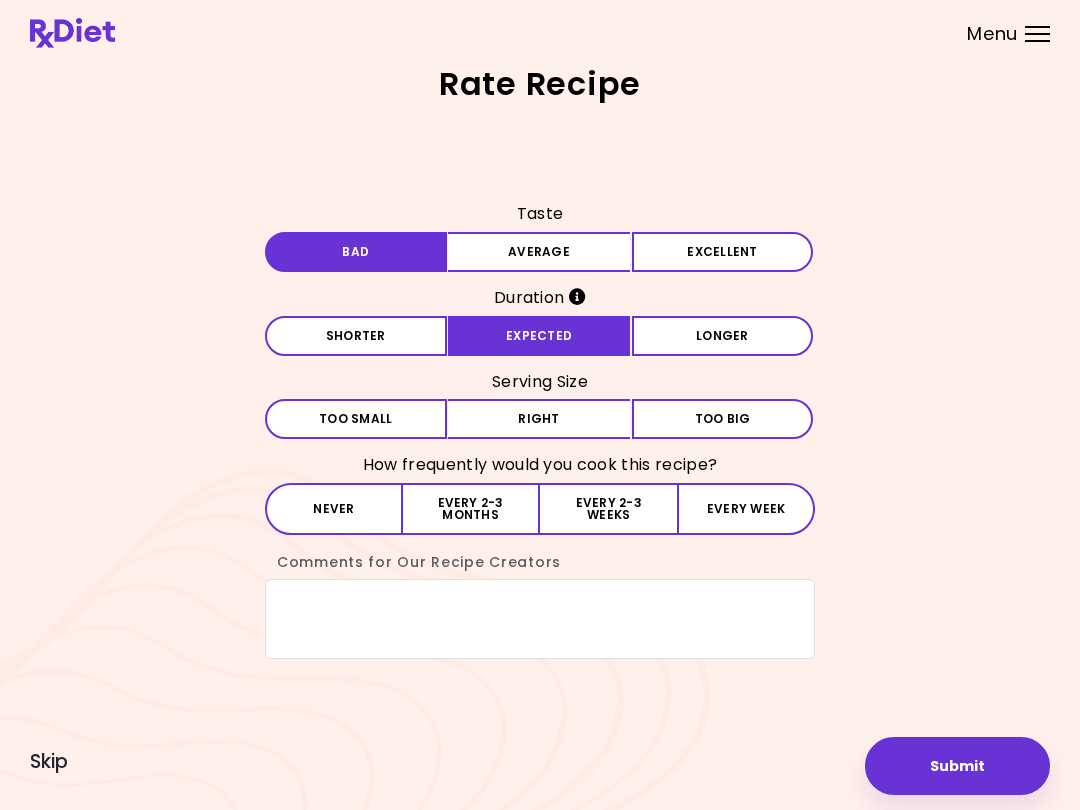 click on "Right" at bounding box center [539, 419] 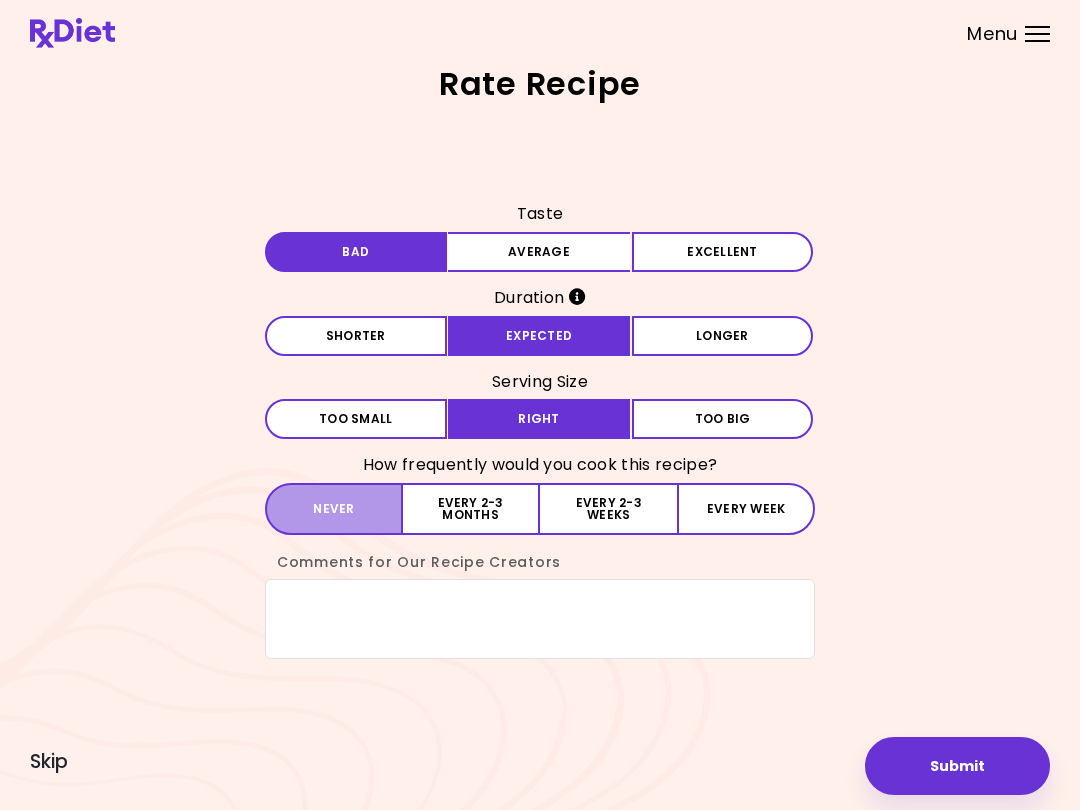 click on "Never" at bounding box center (334, 509) 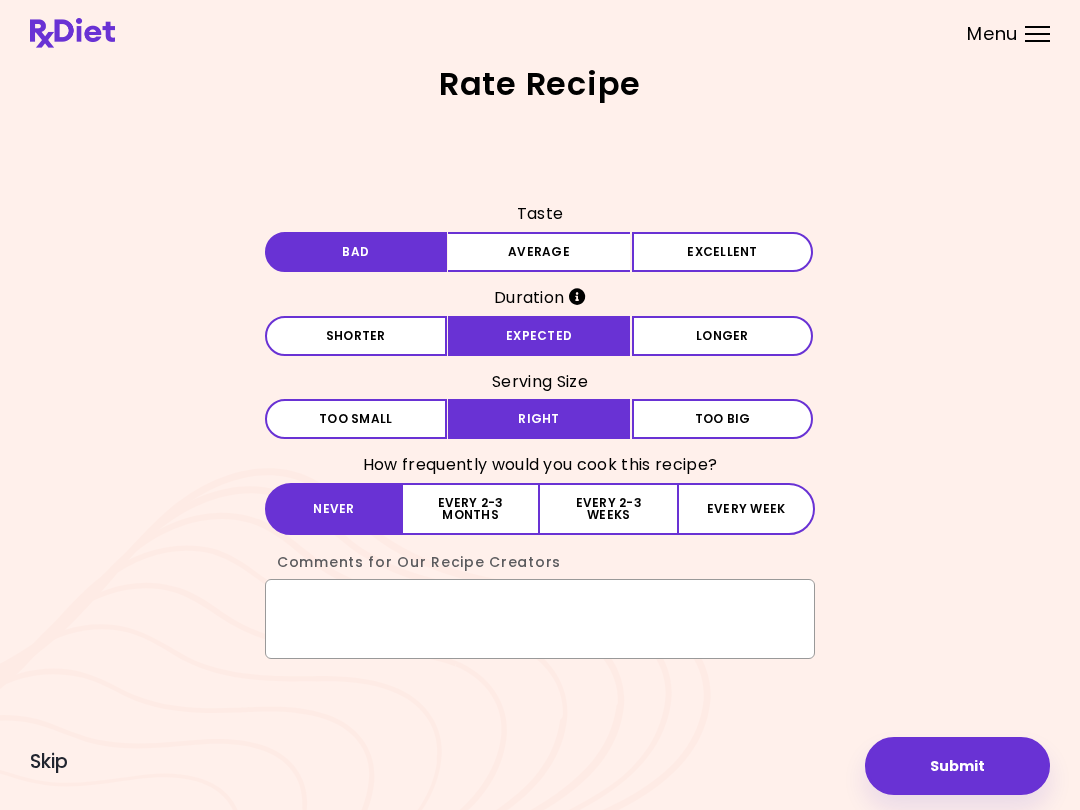 click on "Comments for Our Recipe Creators" at bounding box center [540, 619] 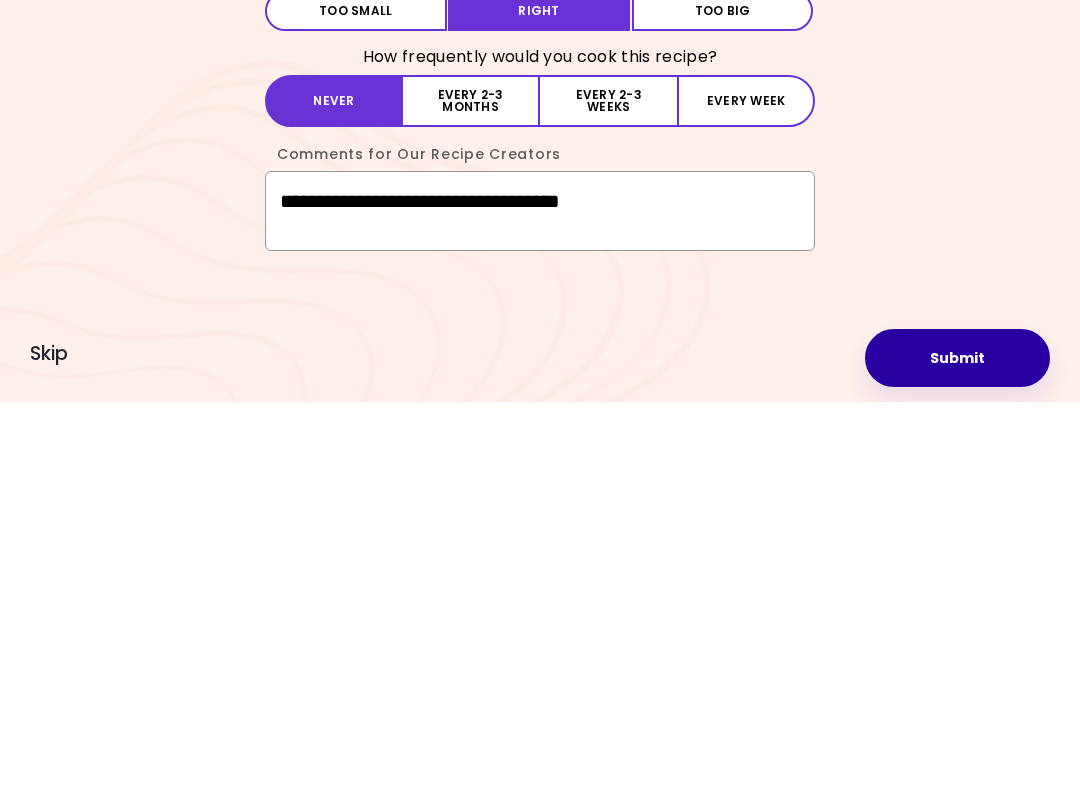 type on "**********" 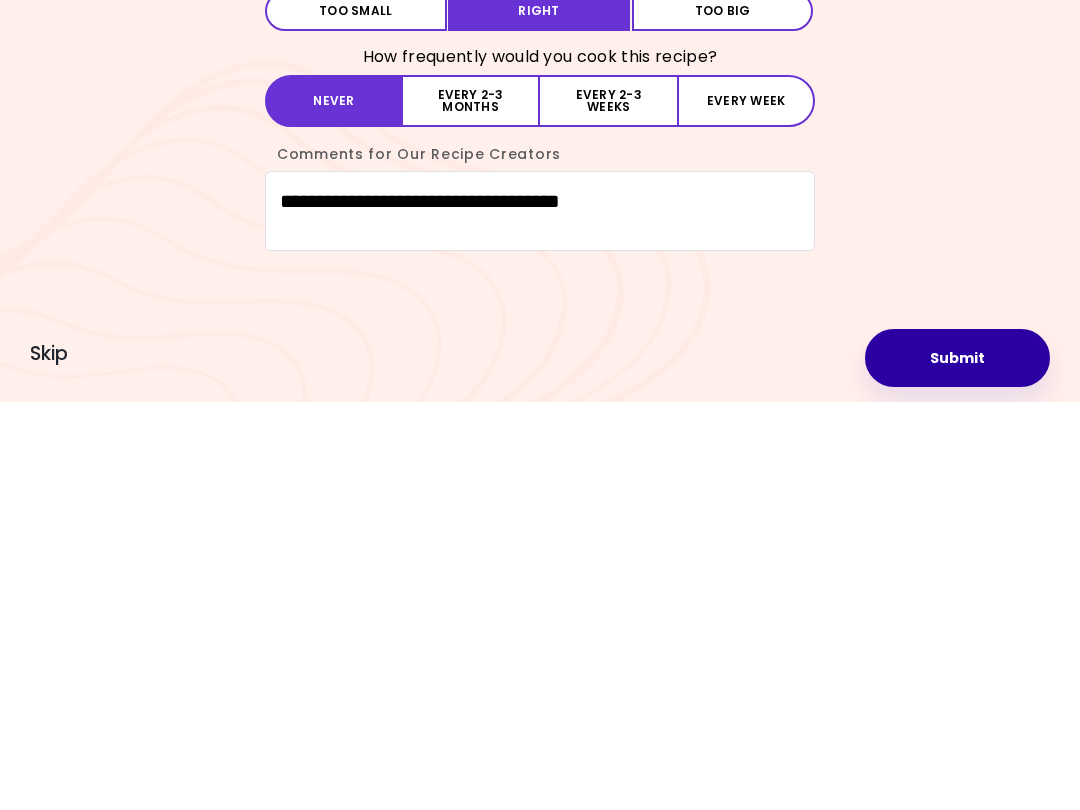 click on "Submit" at bounding box center (957, 766) 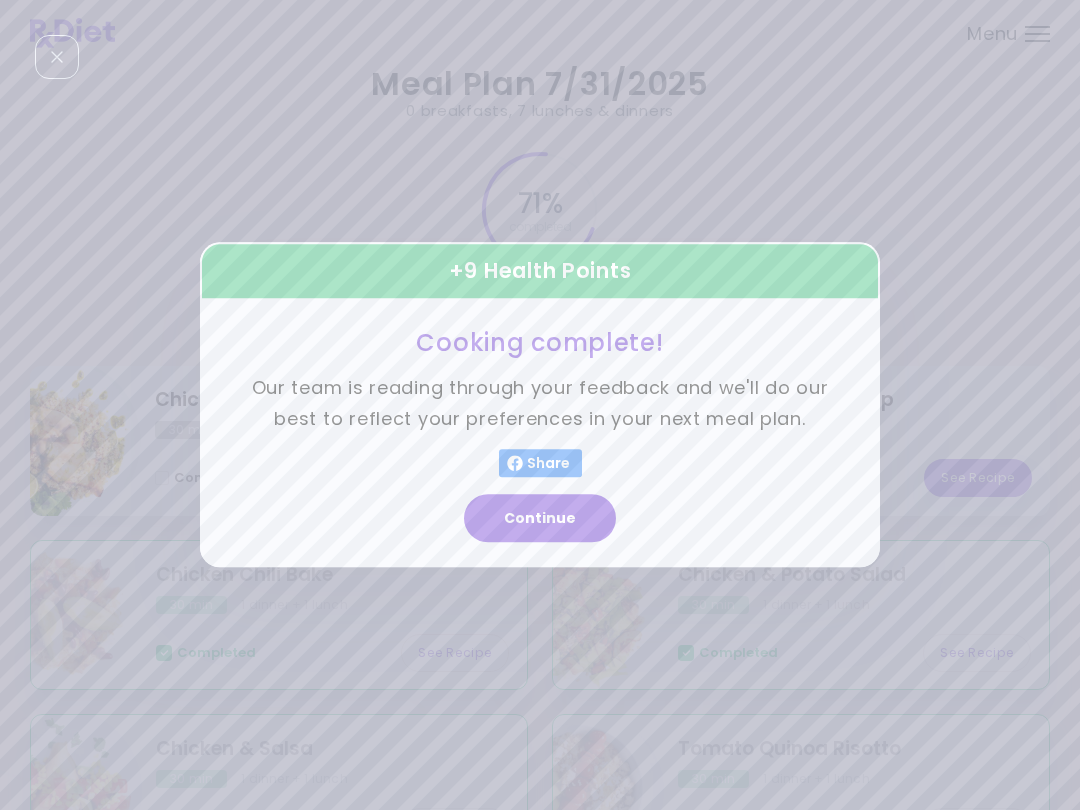 click on "Continue" at bounding box center [540, 519] 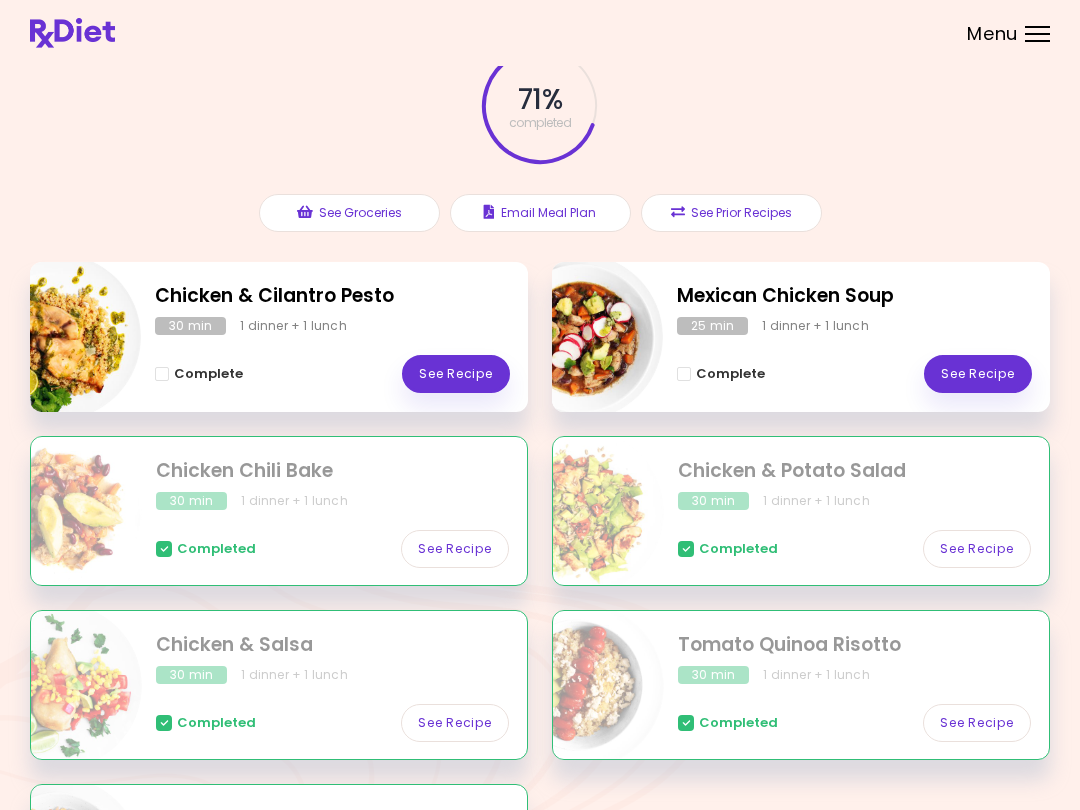scroll, scrollTop: 102, scrollLeft: 0, axis: vertical 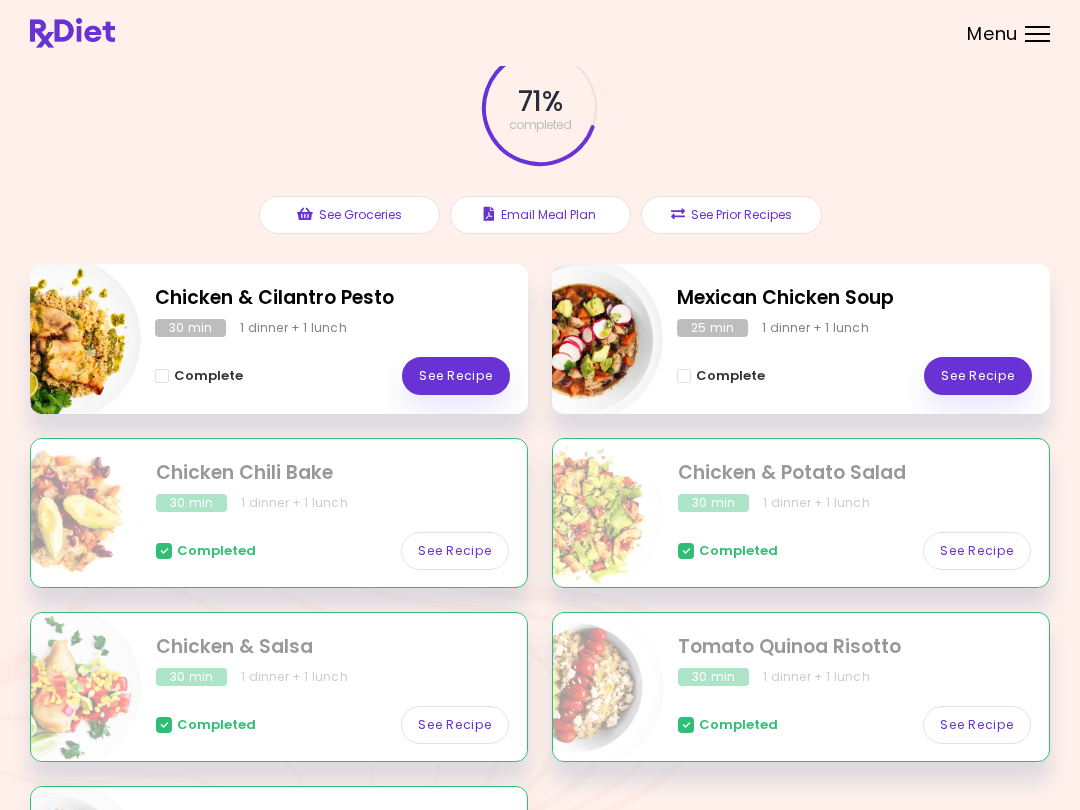 click on "Menu" at bounding box center [1037, 34] 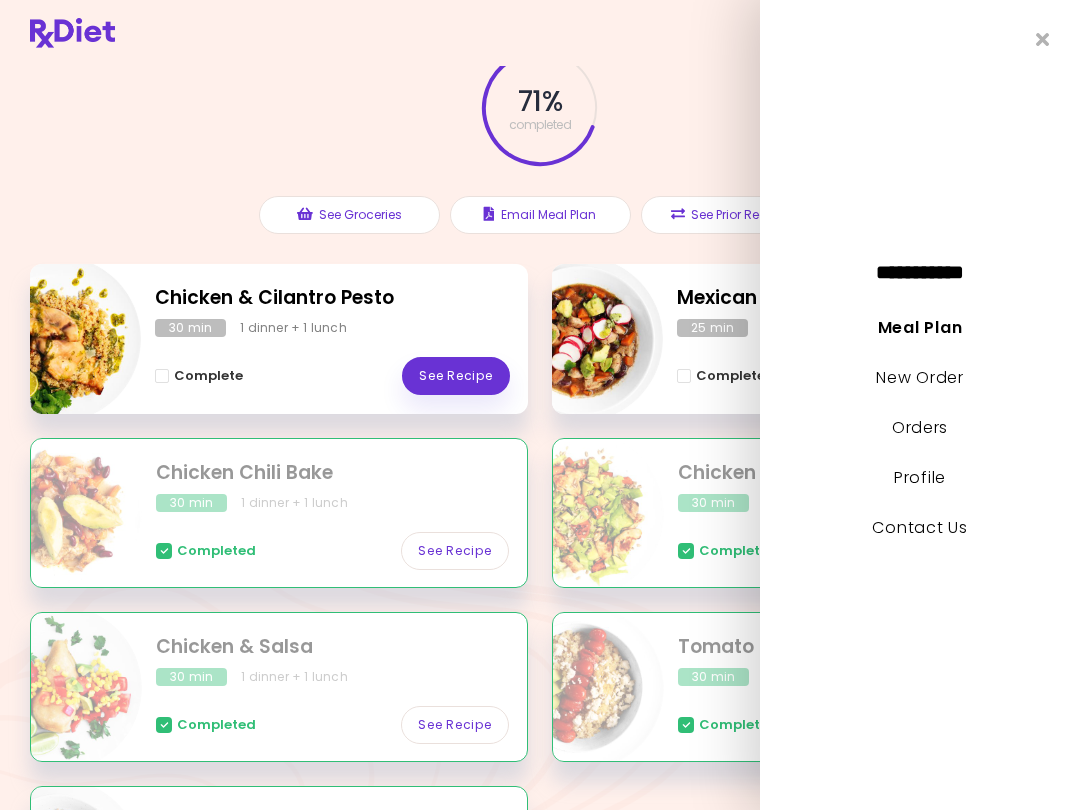 click at bounding box center (1043, 39) 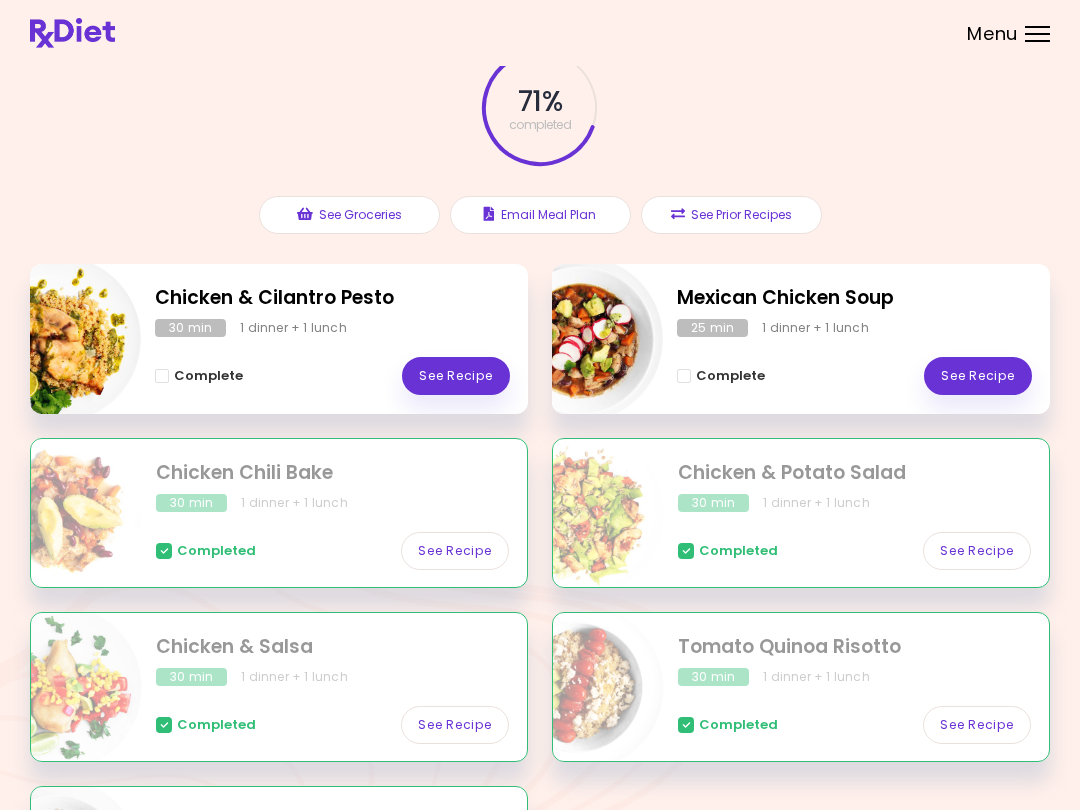 click on "Menu" at bounding box center (1037, 34) 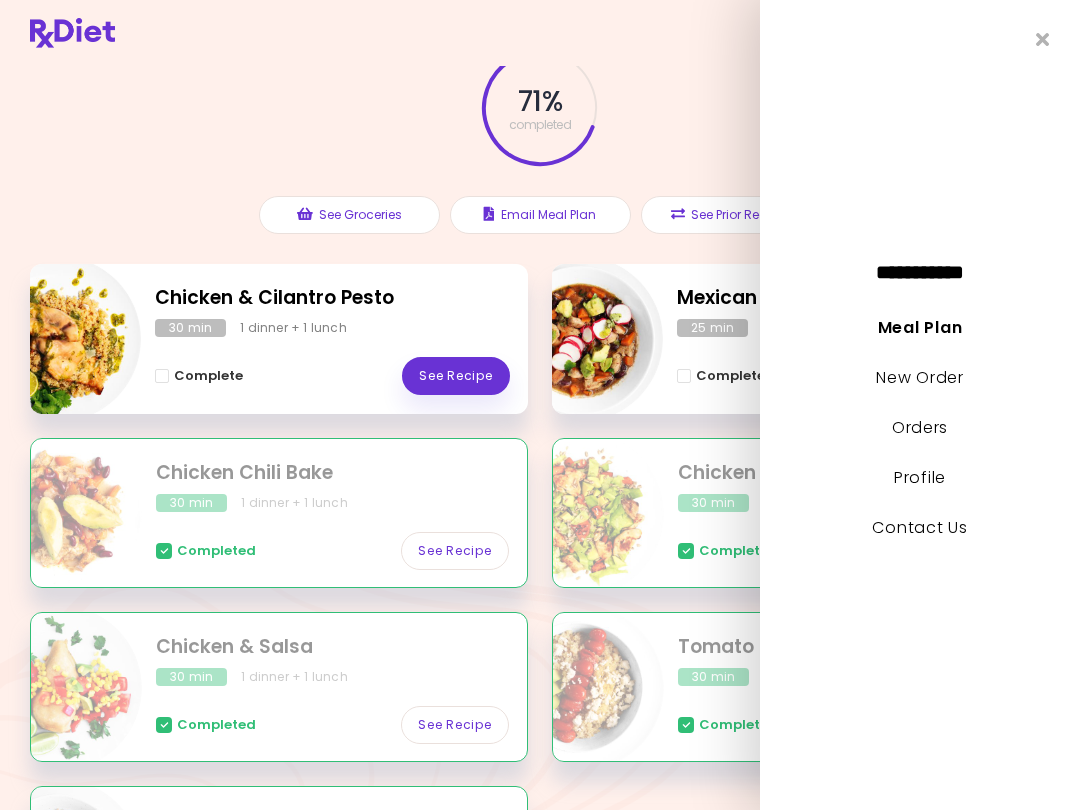click on "New Order" at bounding box center [919, 377] 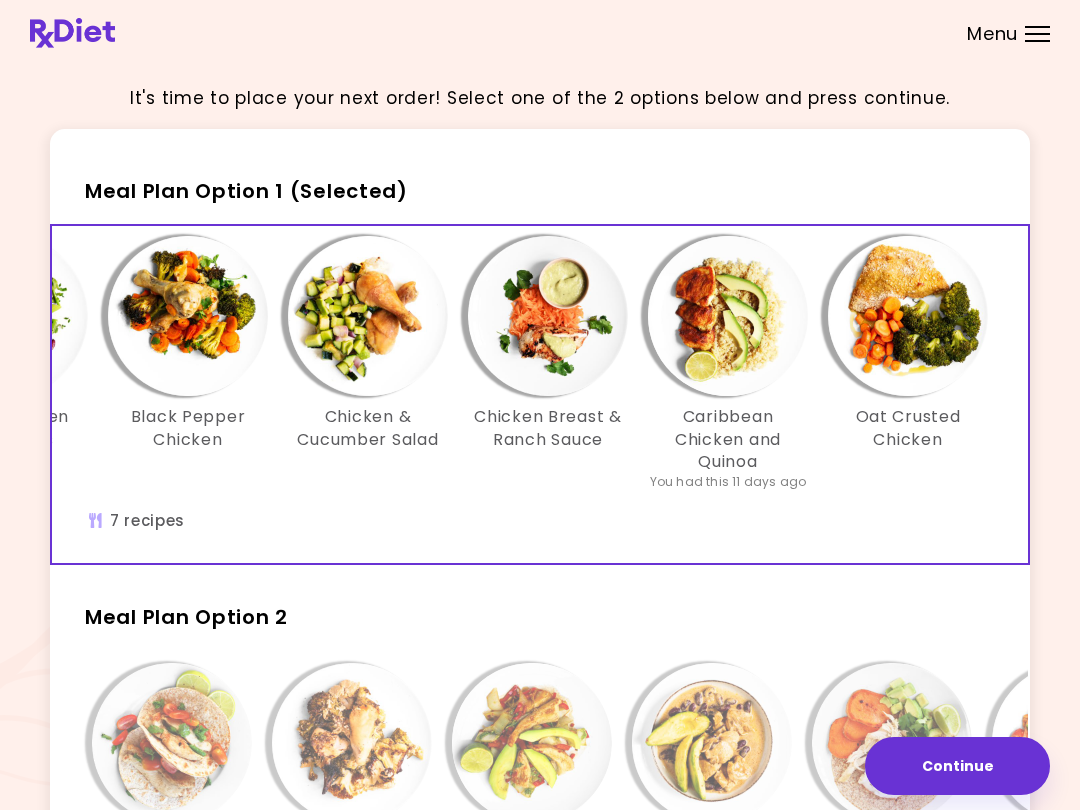 scroll, scrollTop: 0, scrollLeft: 344, axis: horizontal 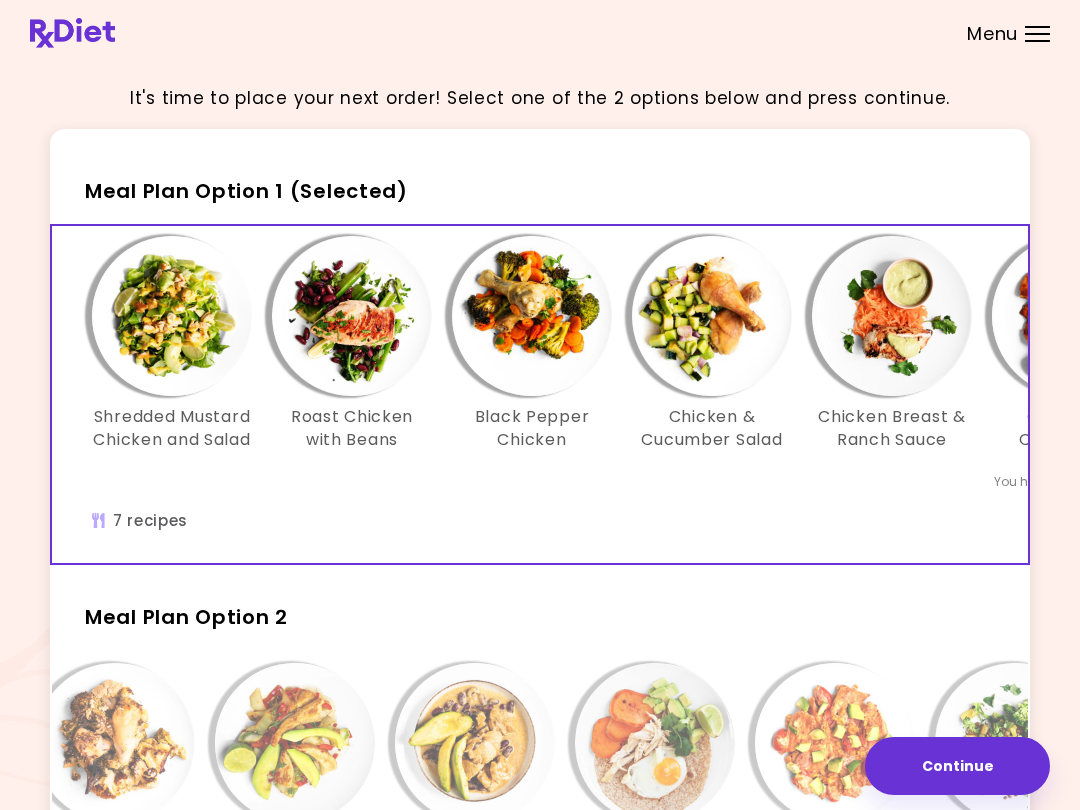 click on "Shredded Mustard Chicken and Salad" at bounding box center (172, 428) 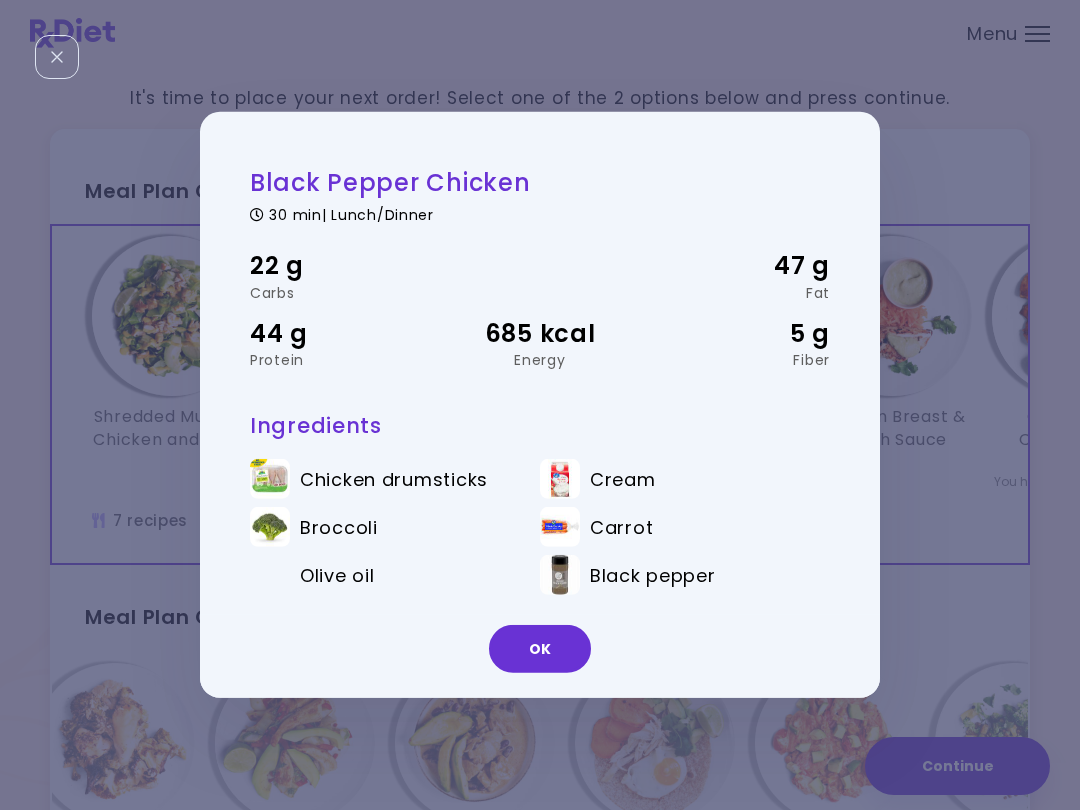 click on "OK" at bounding box center (540, 649) 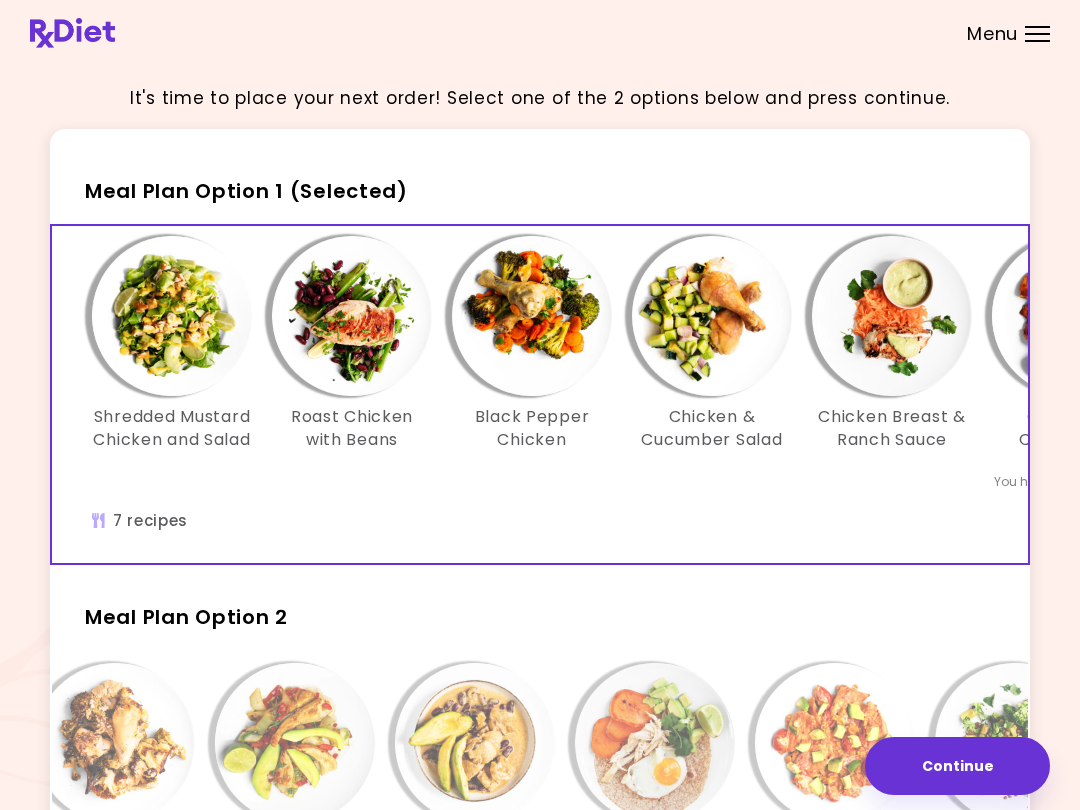 click at bounding box center (712, 316) 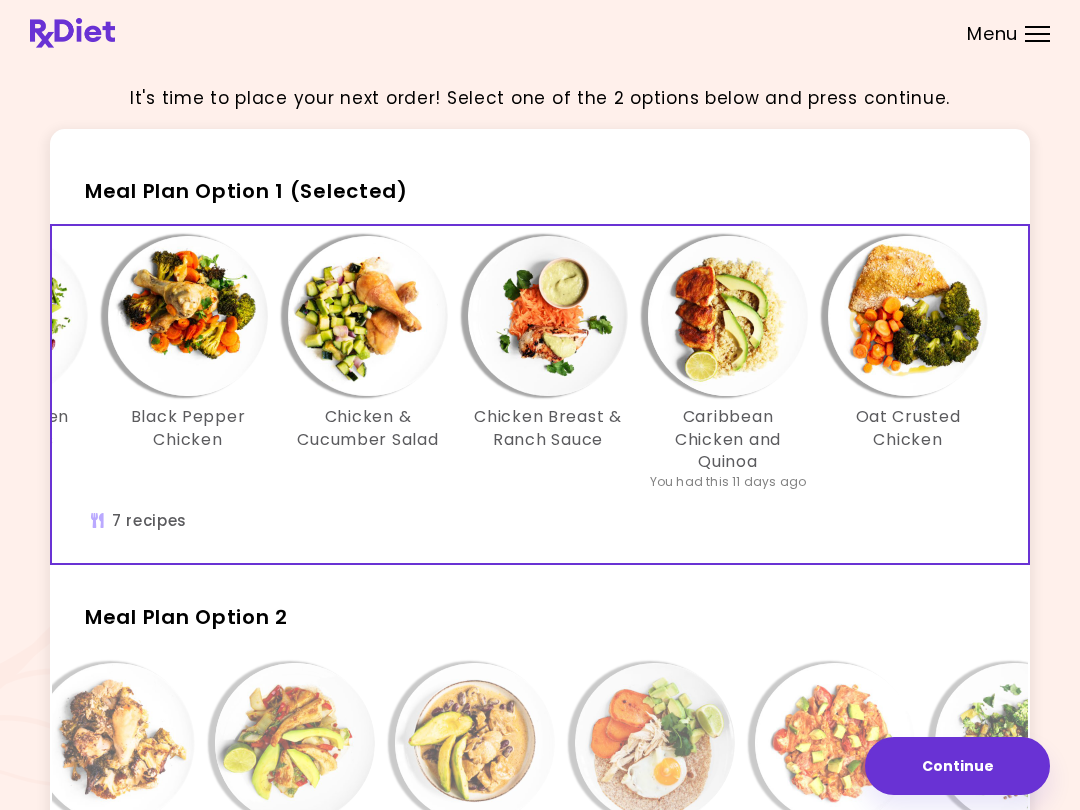 scroll, scrollTop: 0, scrollLeft: 344, axis: horizontal 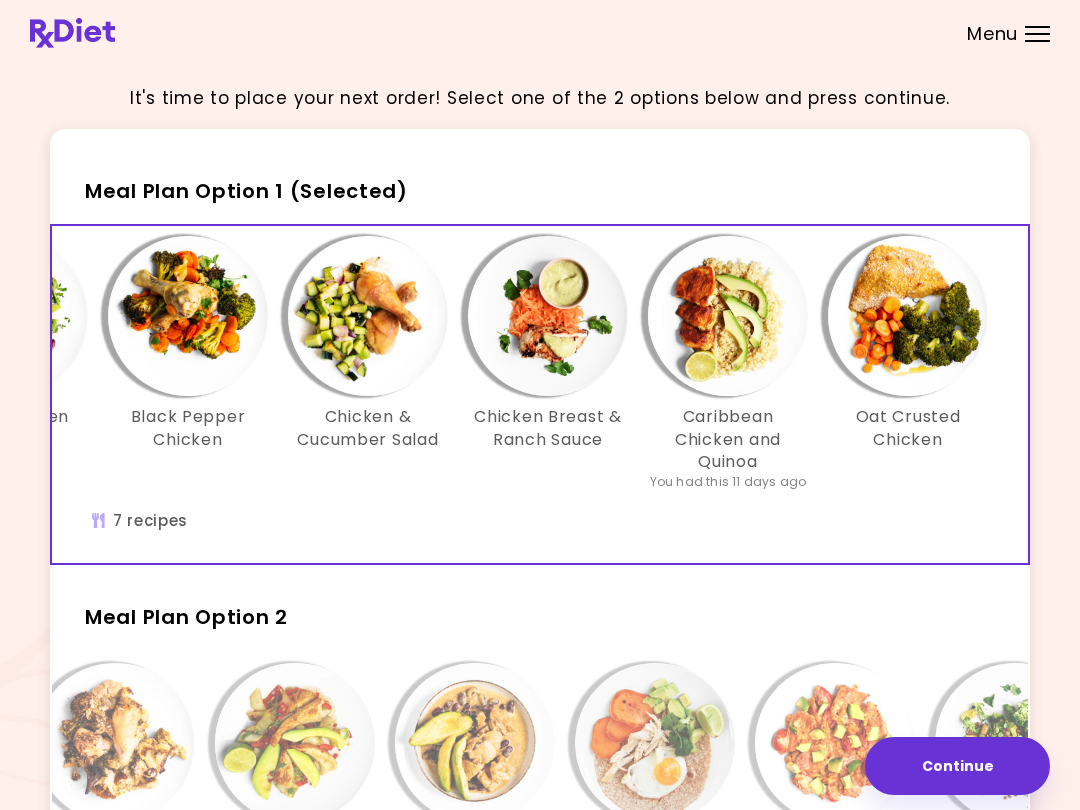 click at bounding box center [548, 316] 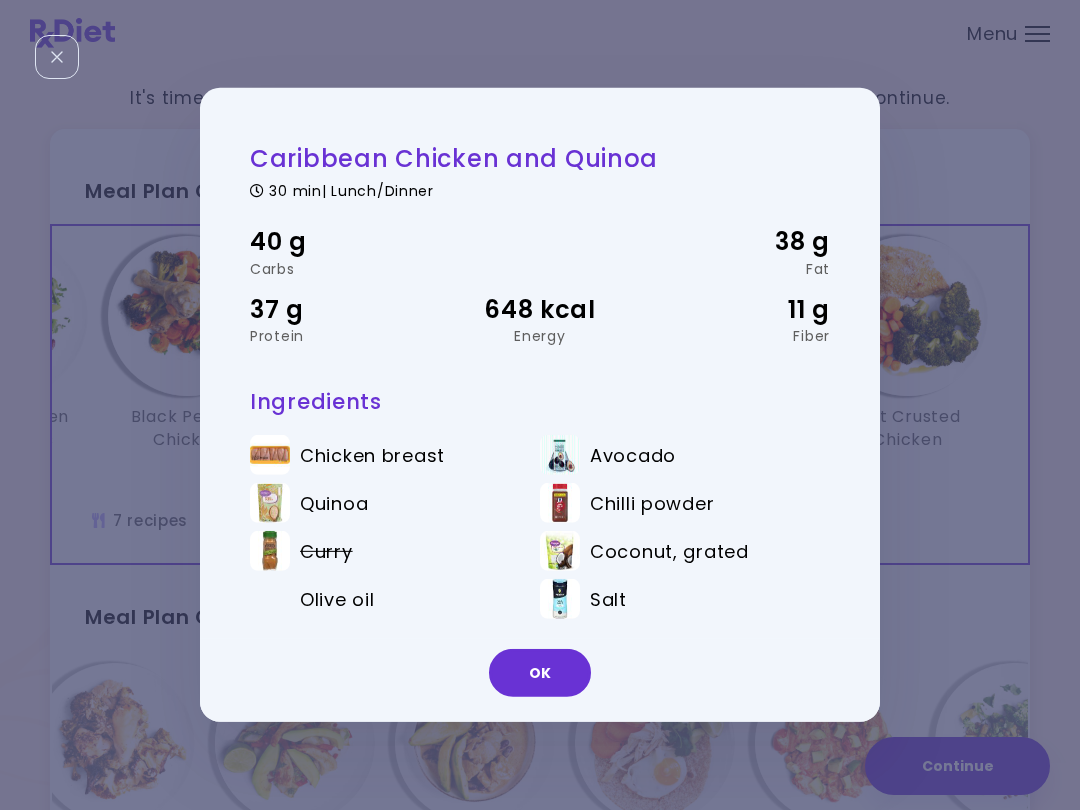 click on "OK" at bounding box center [540, 673] 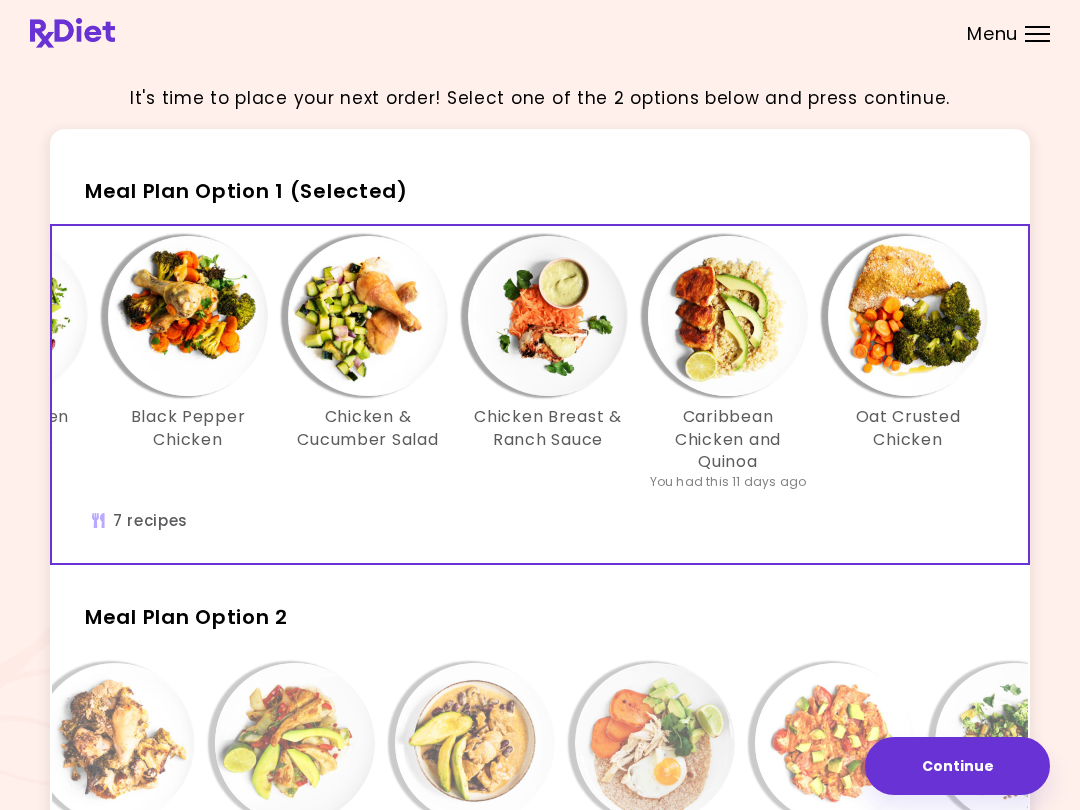 click at bounding box center [908, 316] 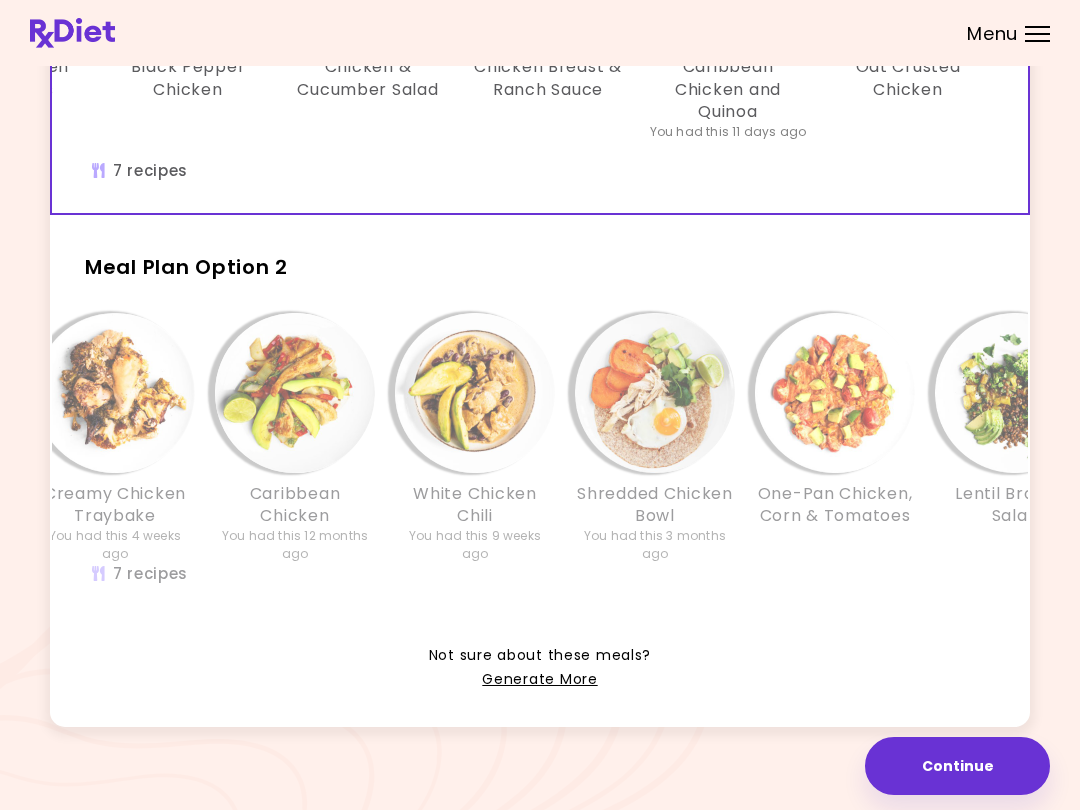 scroll, scrollTop: 354, scrollLeft: 0, axis: vertical 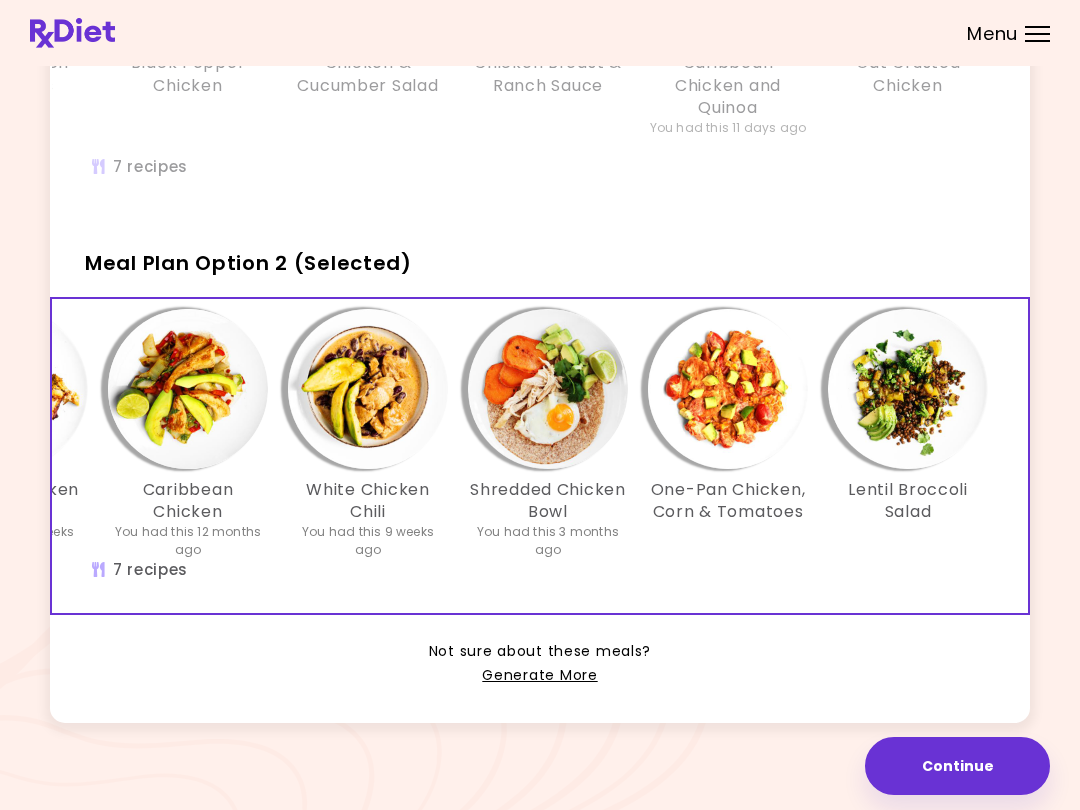 click at bounding box center (728, 389) 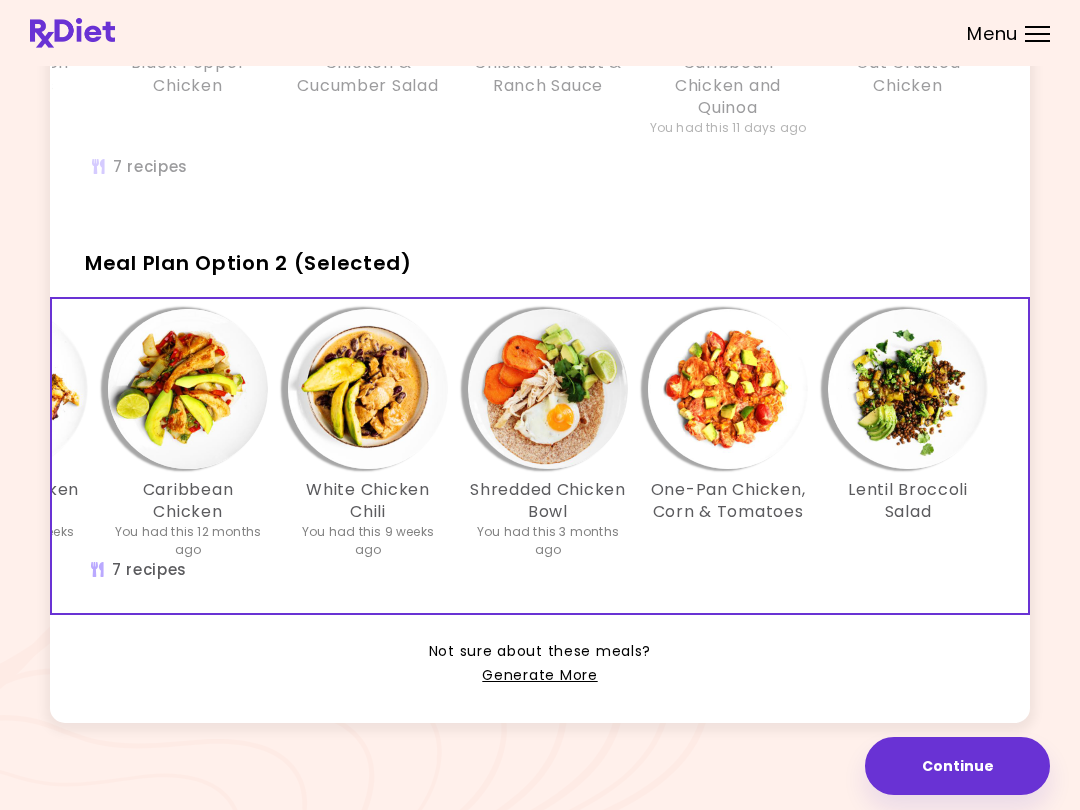 scroll, scrollTop: 0, scrollLeft: 344, axis: horizontal 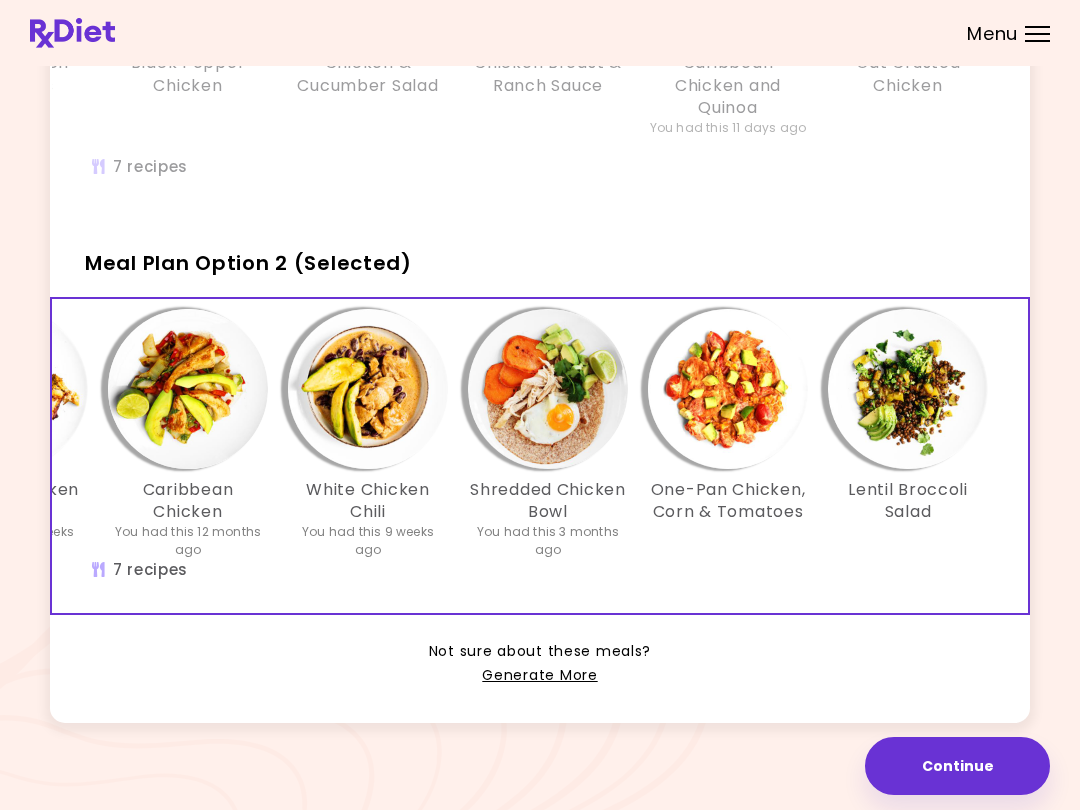 click at bounding box center (548, 389) 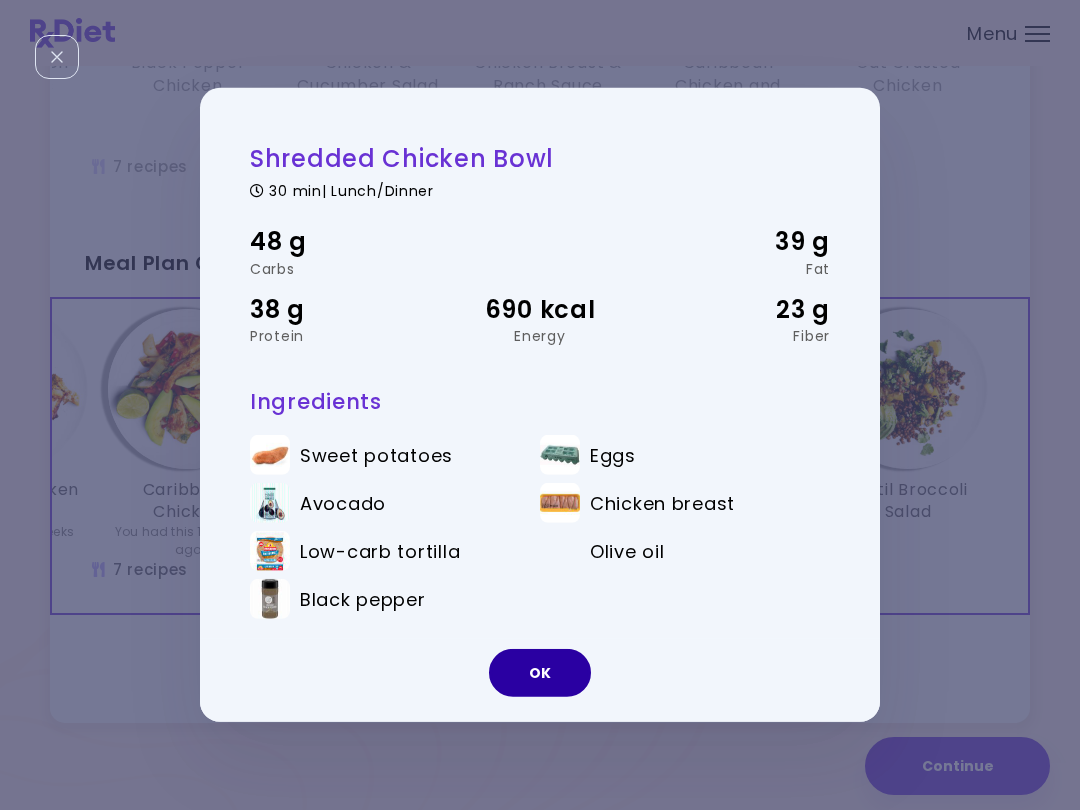 click on "OK" at bounding box center [540, 673] 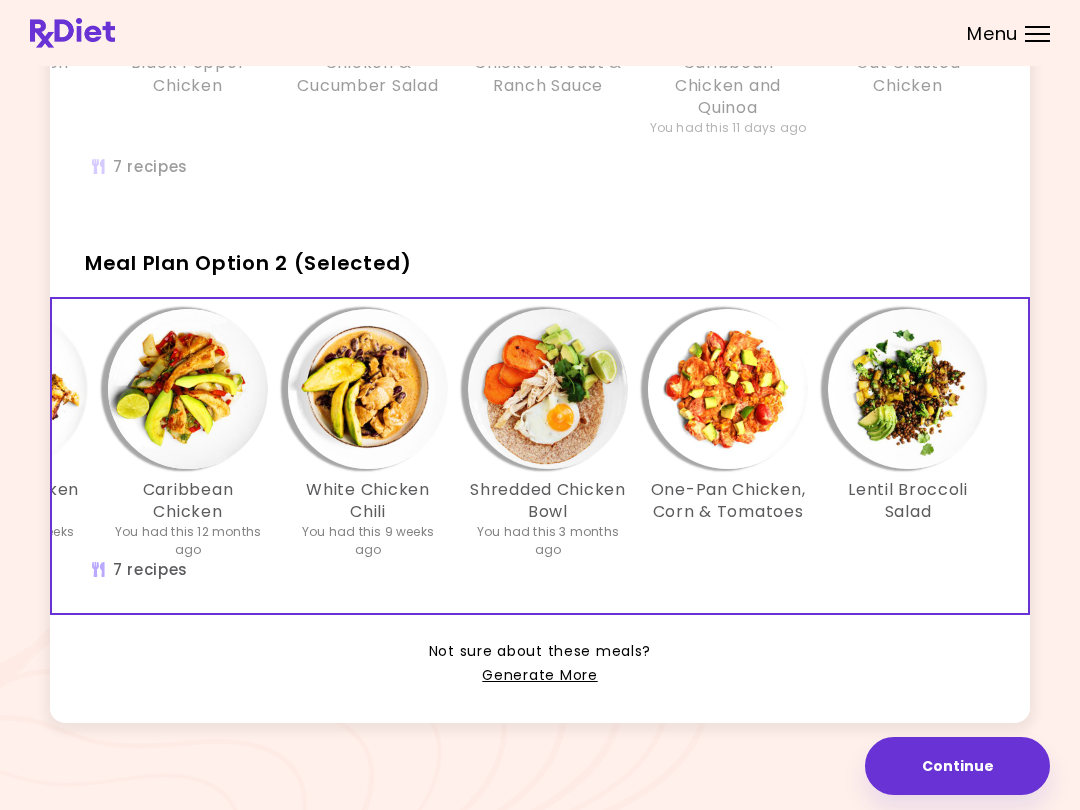 click at bounding box center (368, 389) 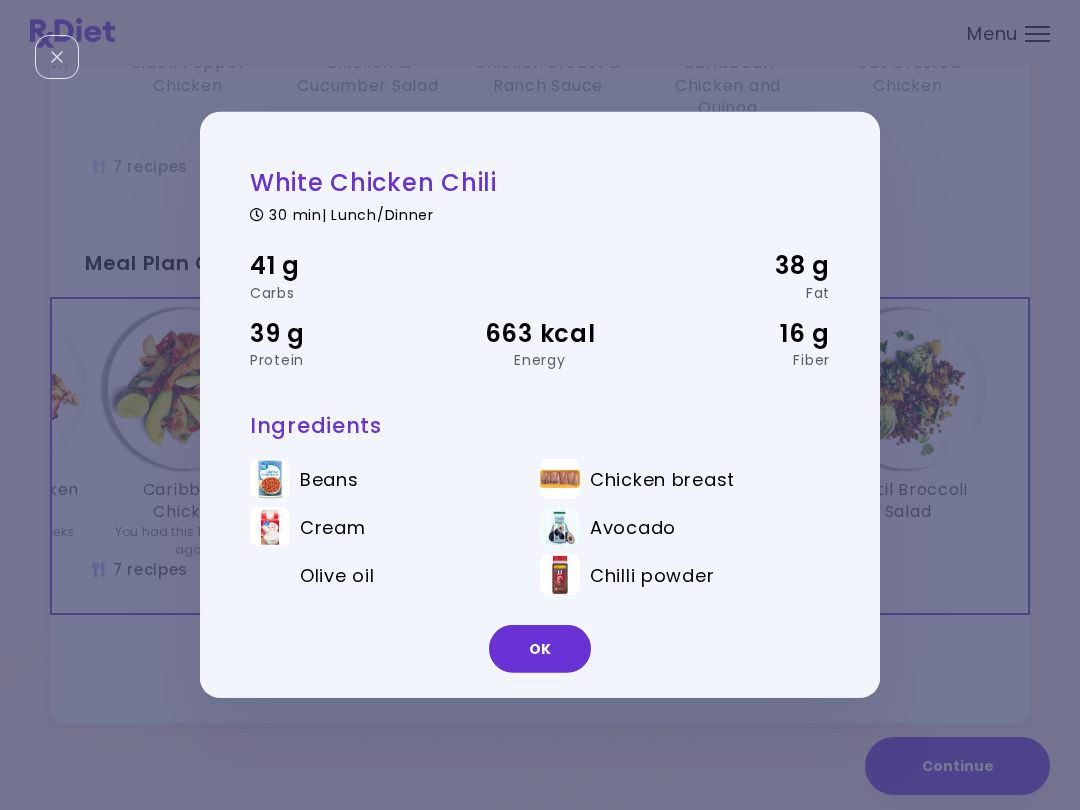 click on "OK" at bounding box center [540, 649] 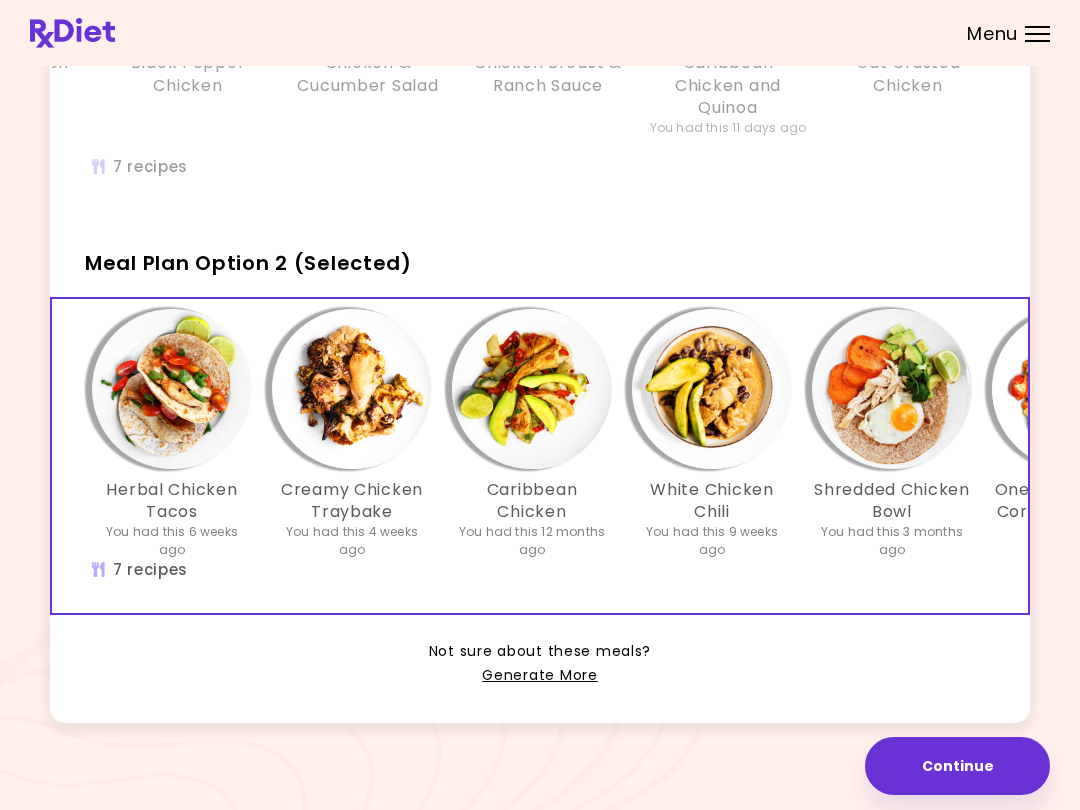 scroll, scrollTop: 0, scrollLeft: 0, axis: both 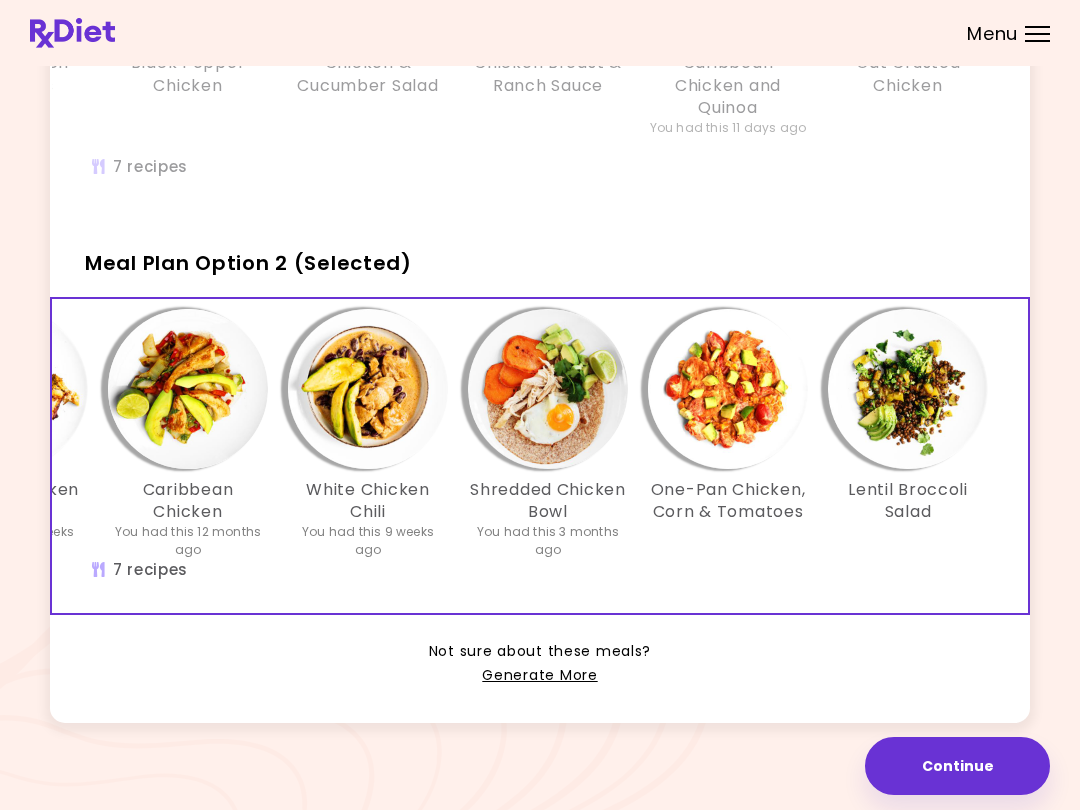 click at bounding box center [908, 389] 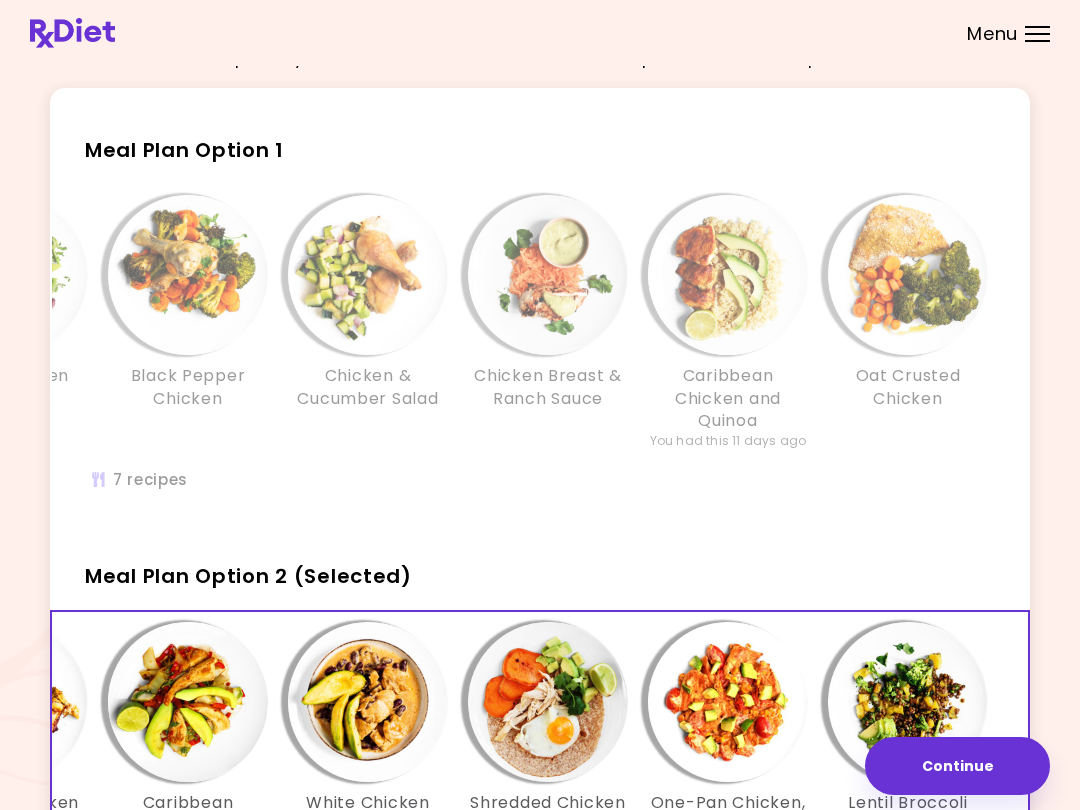 scroll, scrollTop: 0, scrollLeft: 0, axis: both 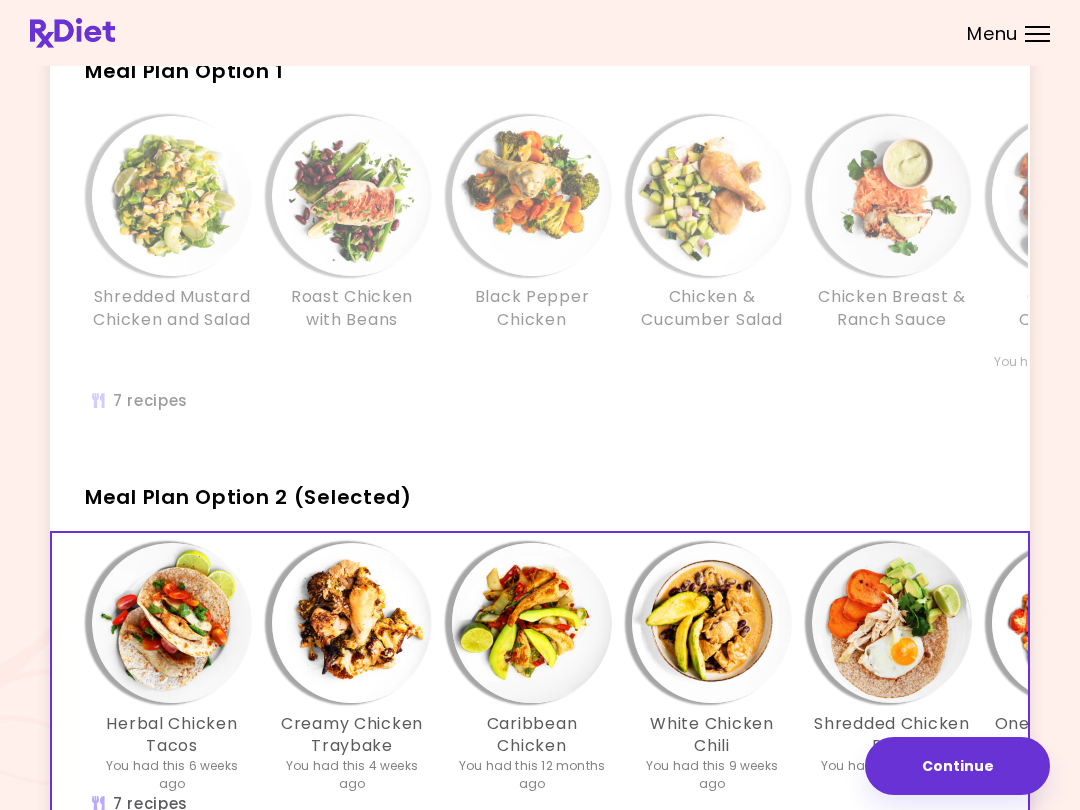 click at bounding box center (172, 623) 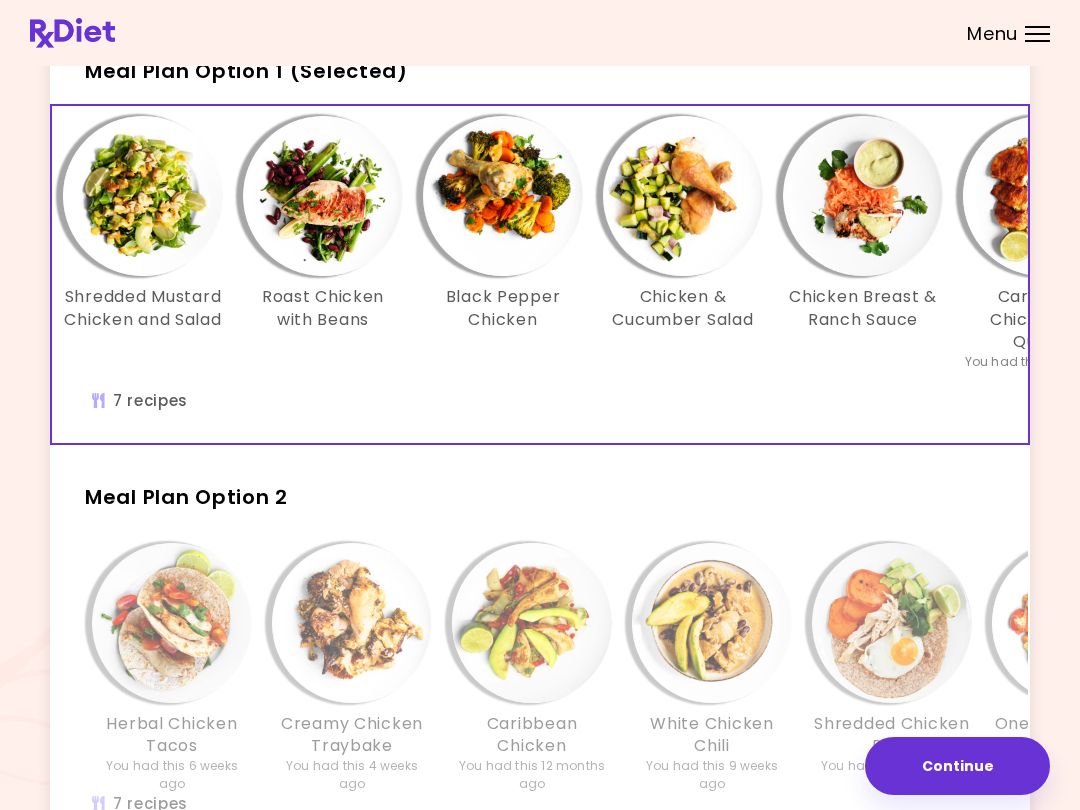 scroll, scrollTop: 0, scrollLeft: -13, axis: horizontal 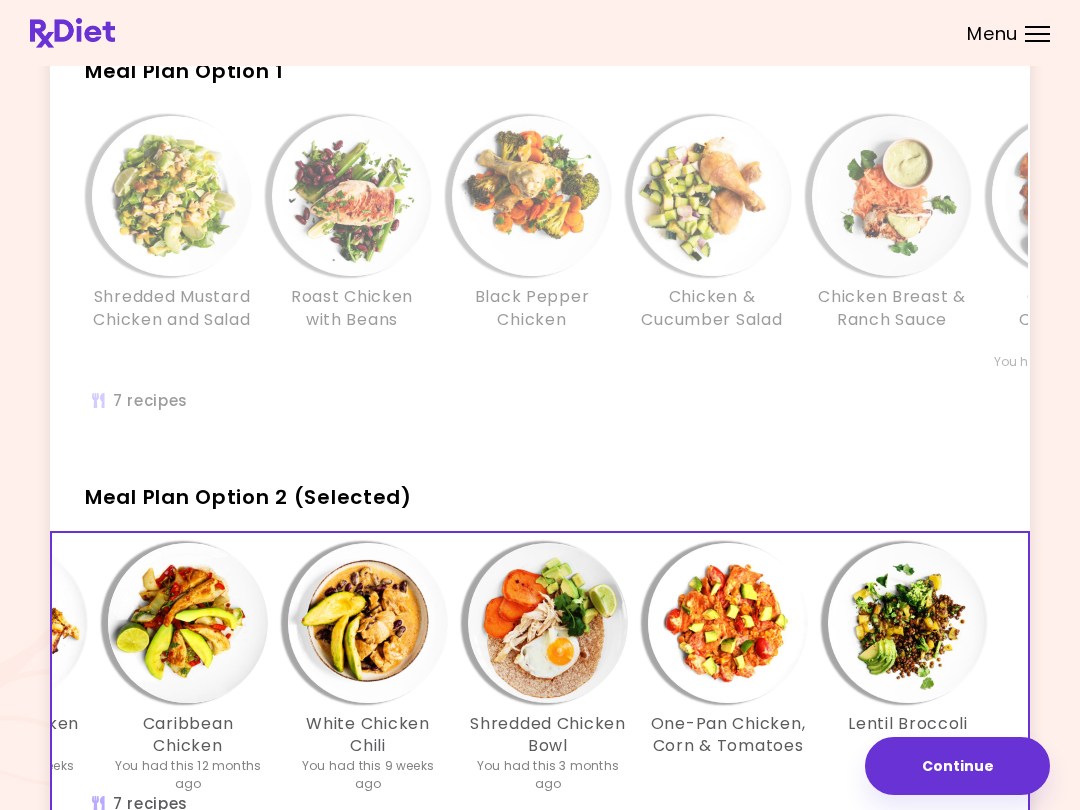 click at bounding box center (548, 623) 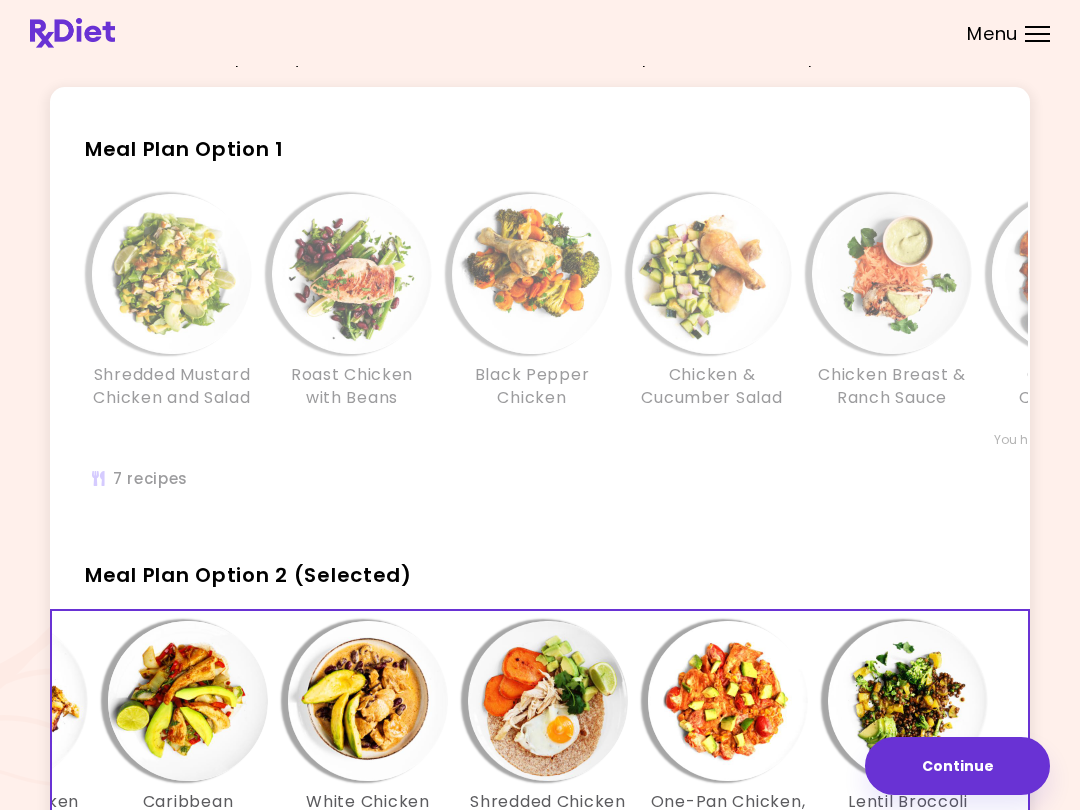 scroll, scrollTop: 0, scrollLeft: 0, axis: both 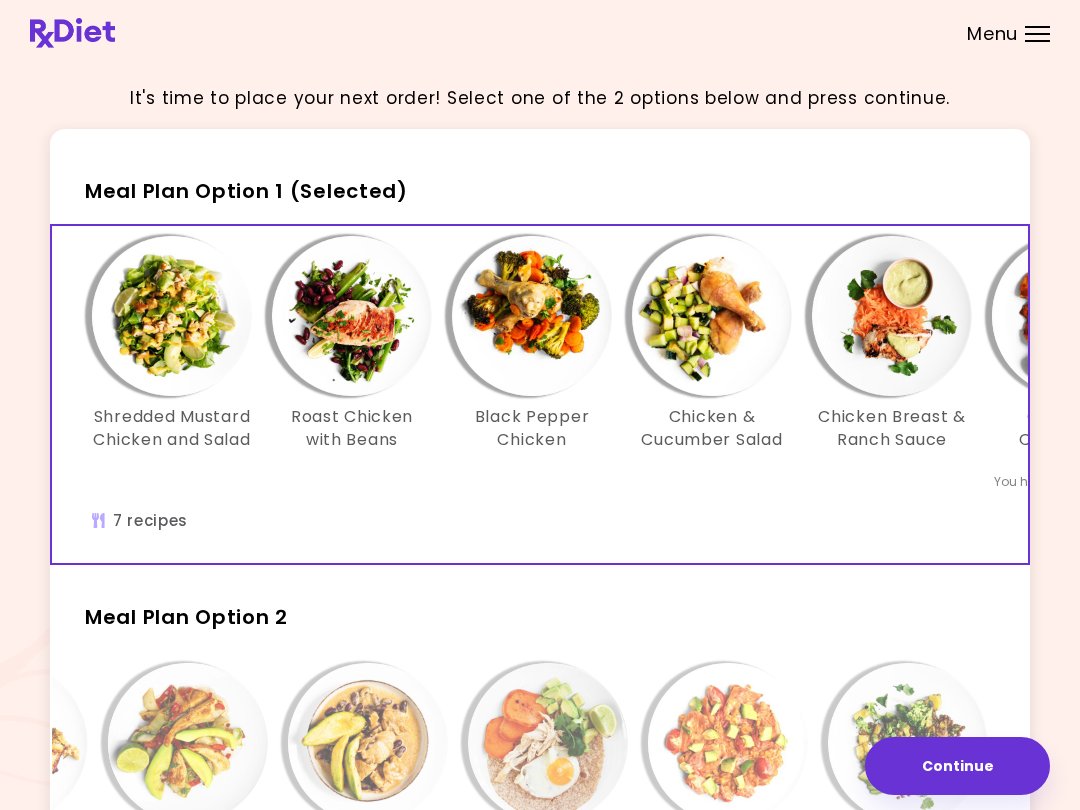 click at bounding box center [172, 316] 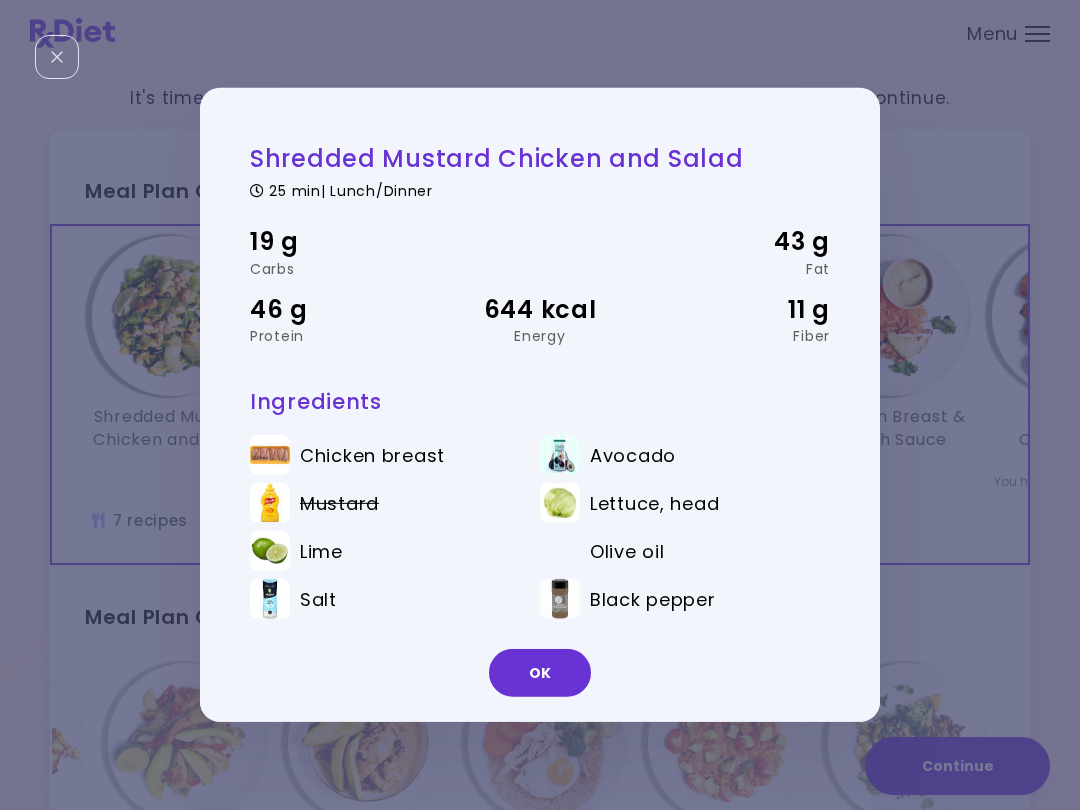 click on "Caribbean Chicken and Quinoa" at bounding box center (1072, 439) 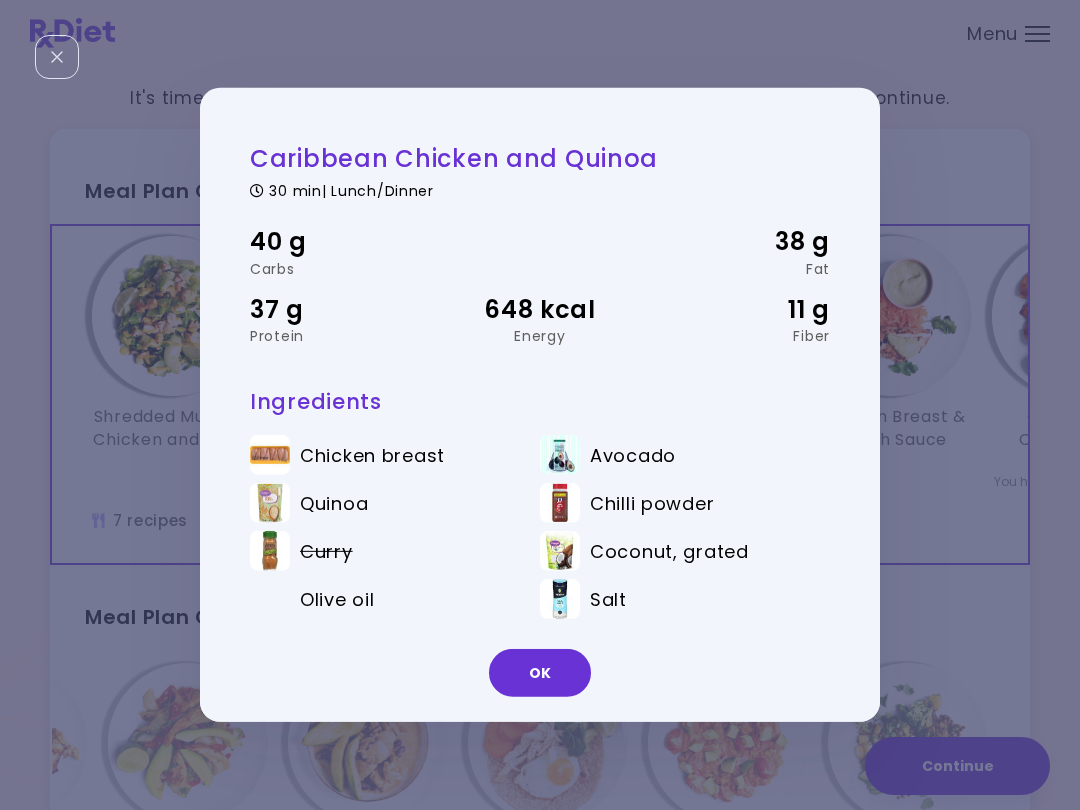 click on "OK" at bounding box center (540, 673) 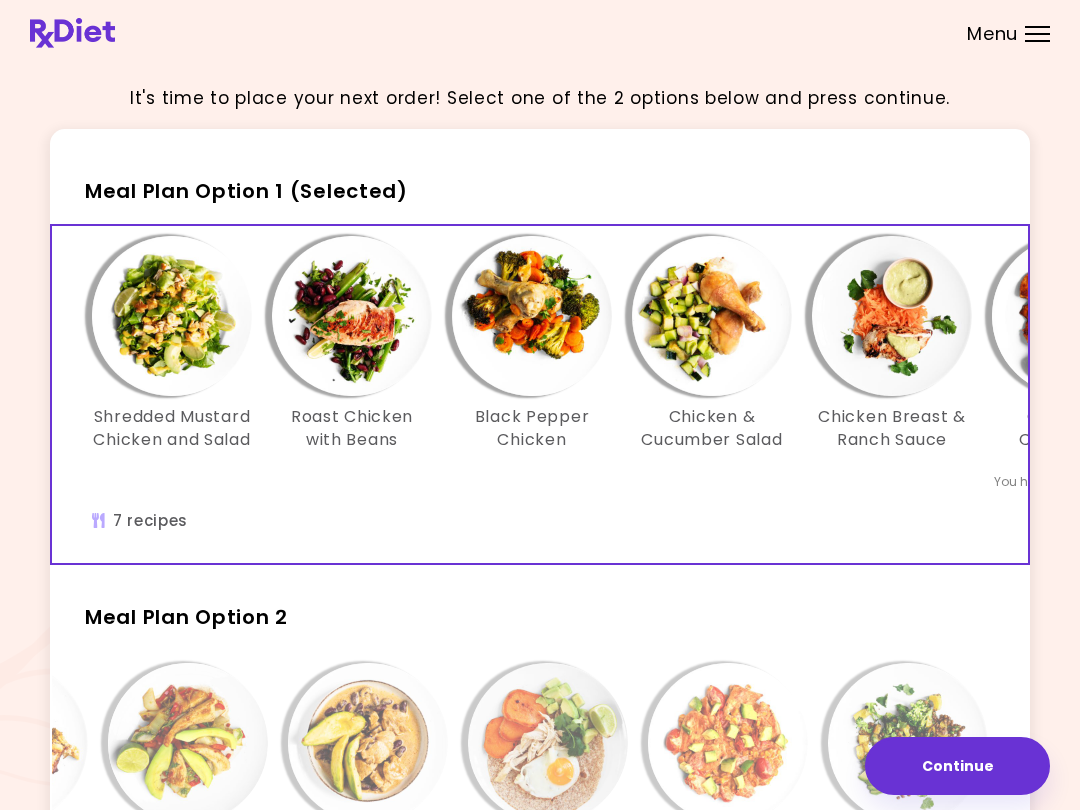 click at bounding box center [352, 316] 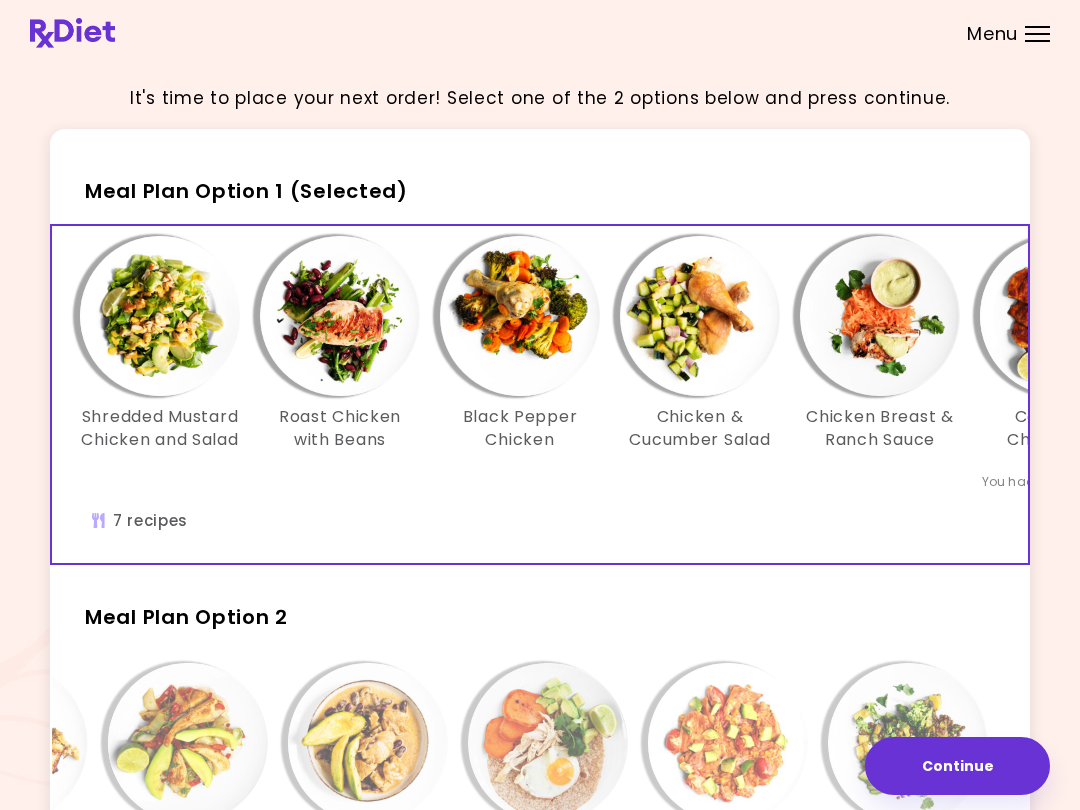 scroll, scrollTop: 0, scrollLeft: 13, axis: horizontal 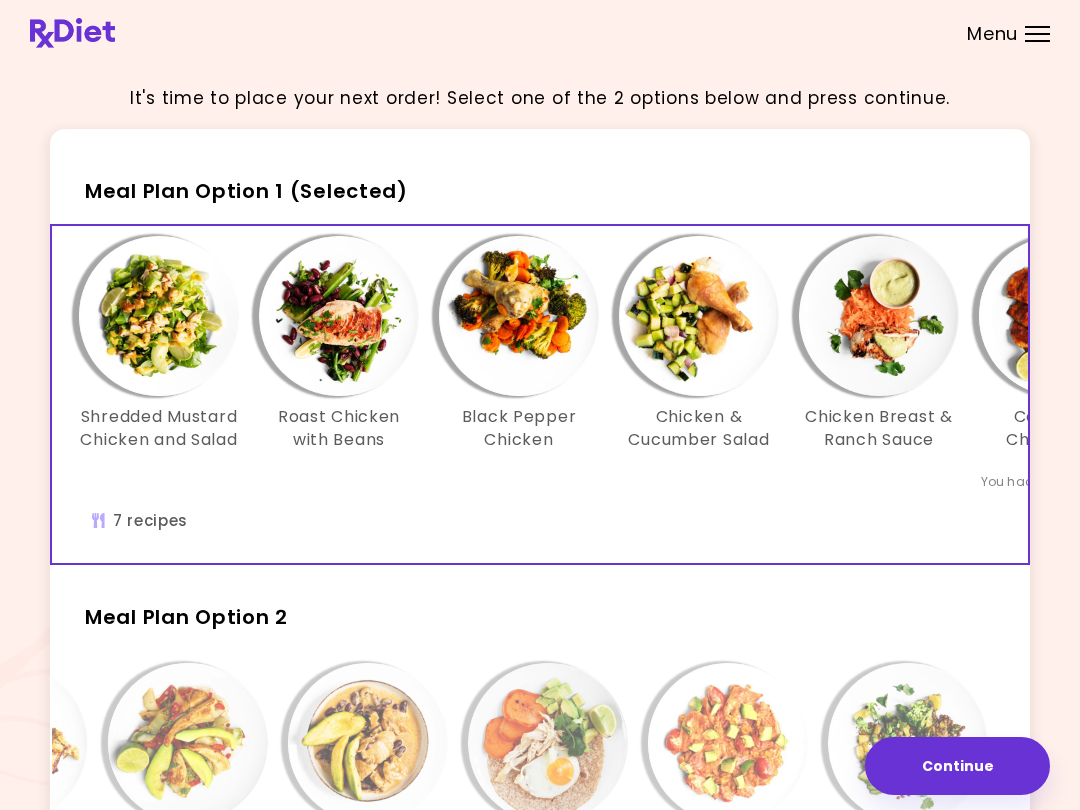click at bounding box center [519, 316] 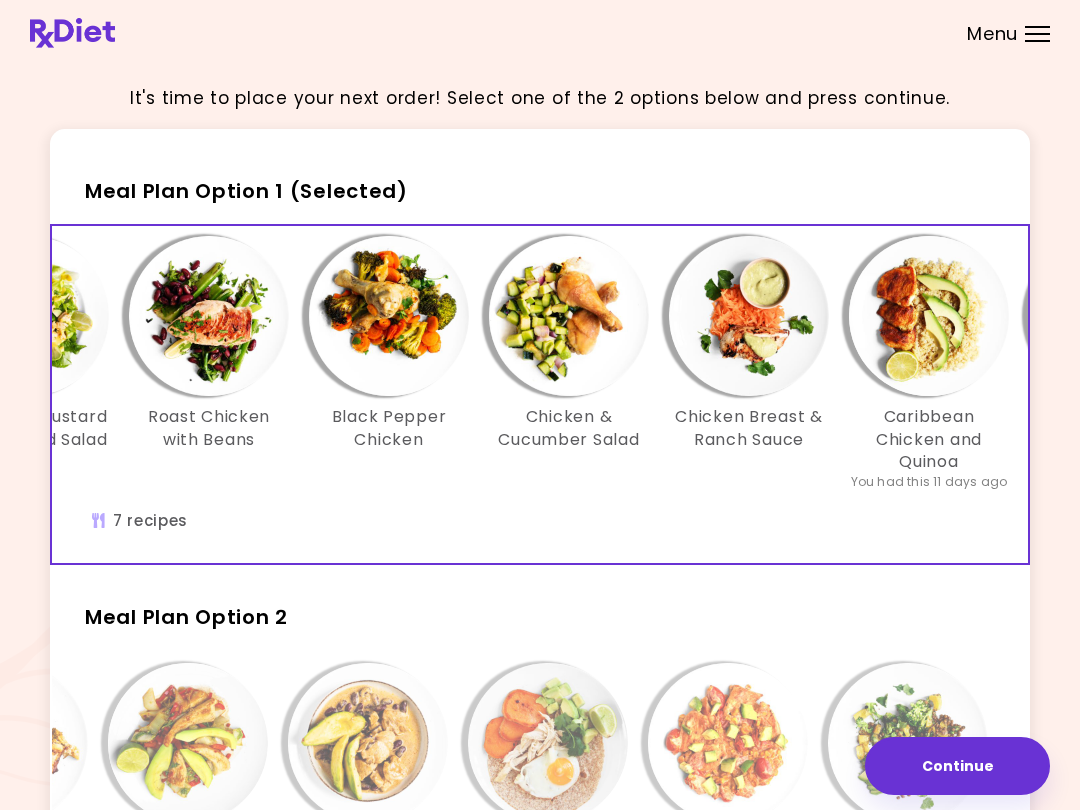 scroll, scrollTop: 0, scrollLeft: 157, axis: horizontal 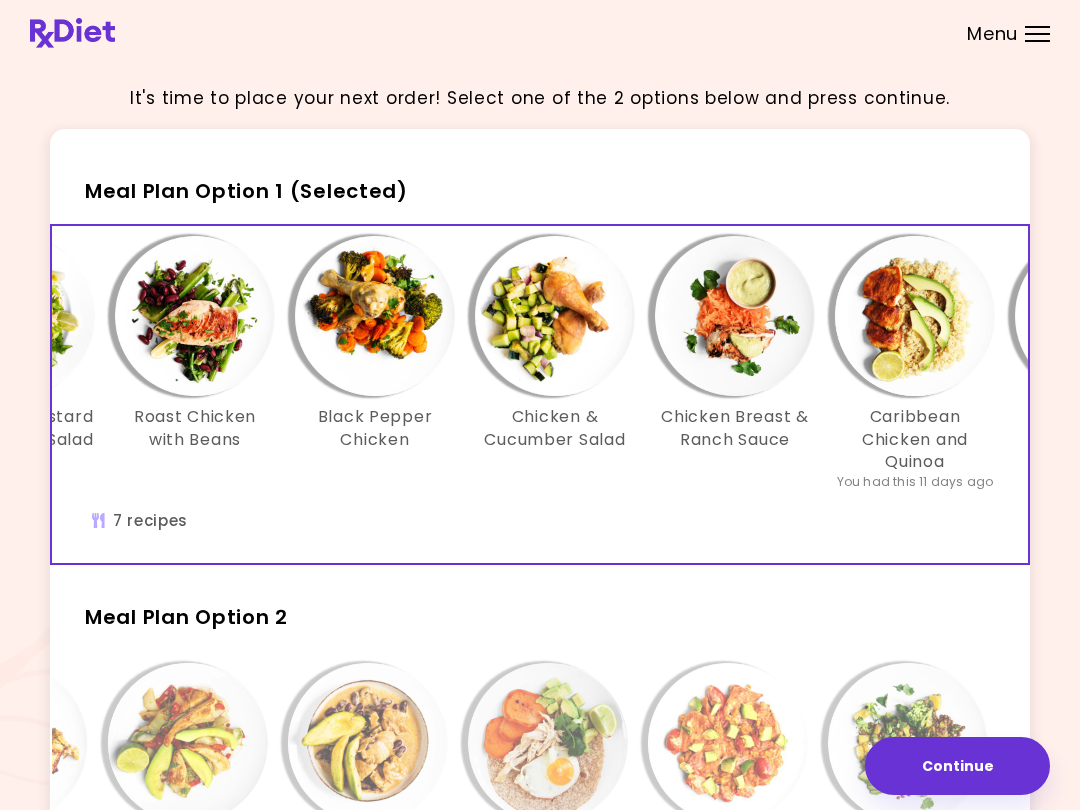click at bounding box center (555, 316) 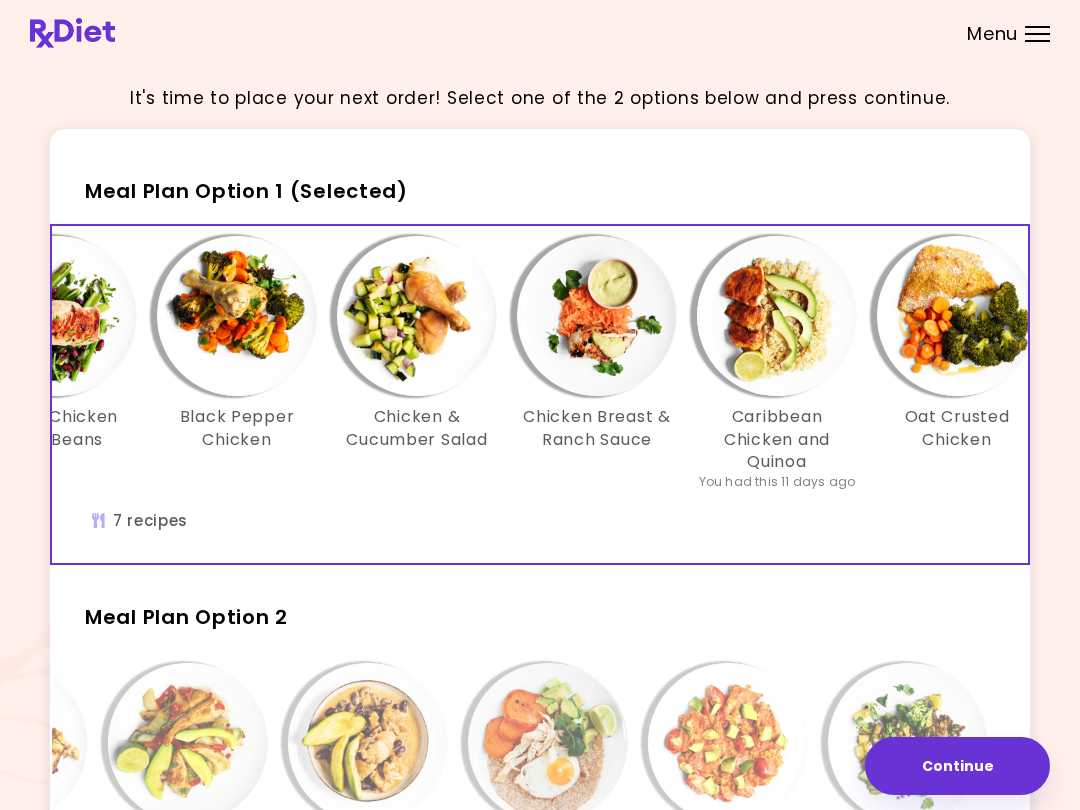 scroll, scrollTop: 0, scrollLeft: 304, axis: horizontal 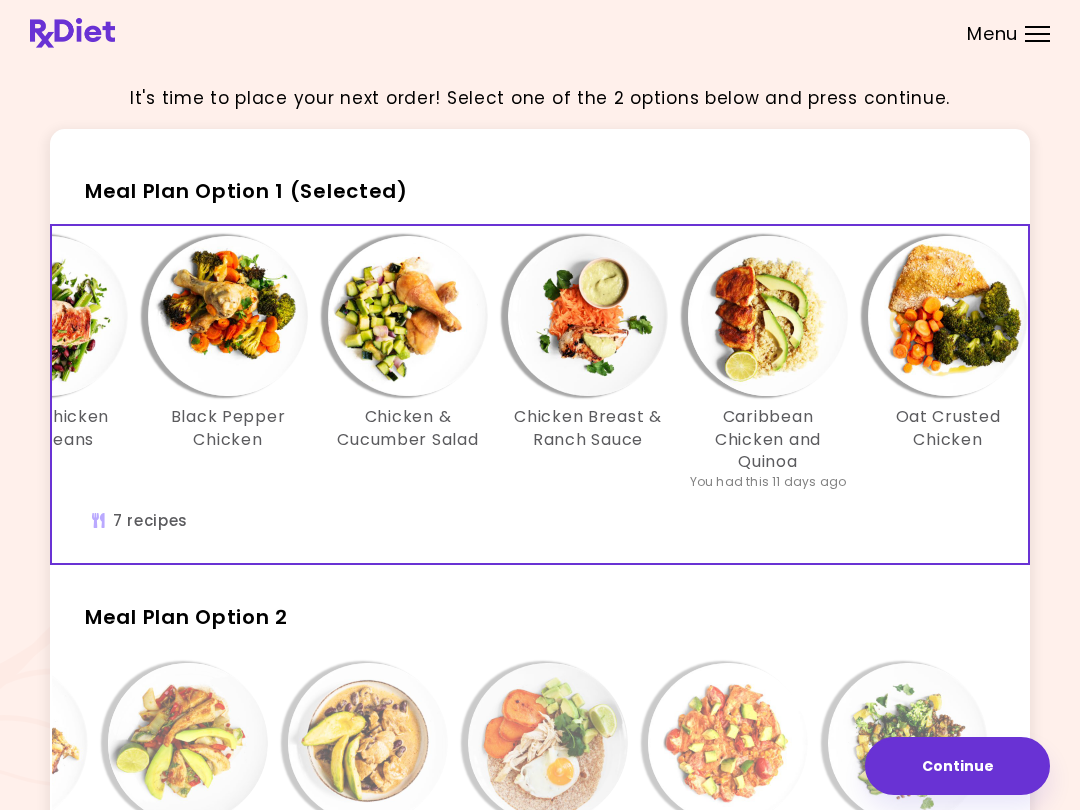 click at bounding box center [768, 316] 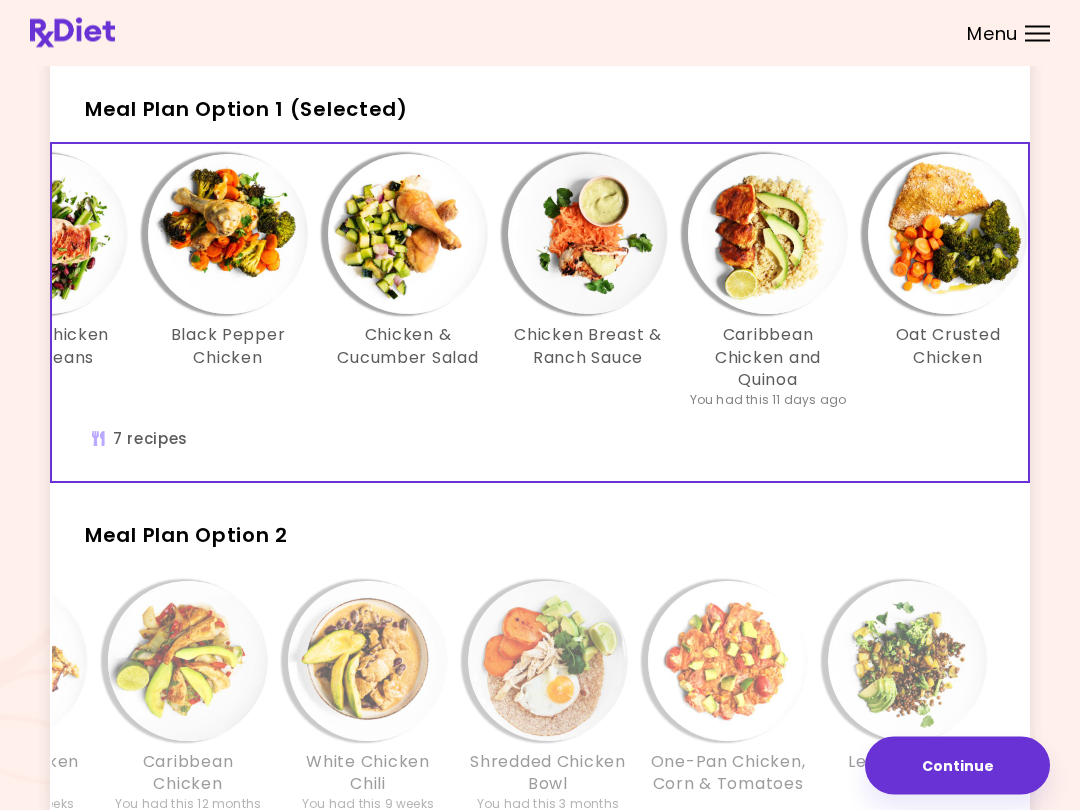 scroll, scrollTop: 0, scrollLeft: 0, axis: both 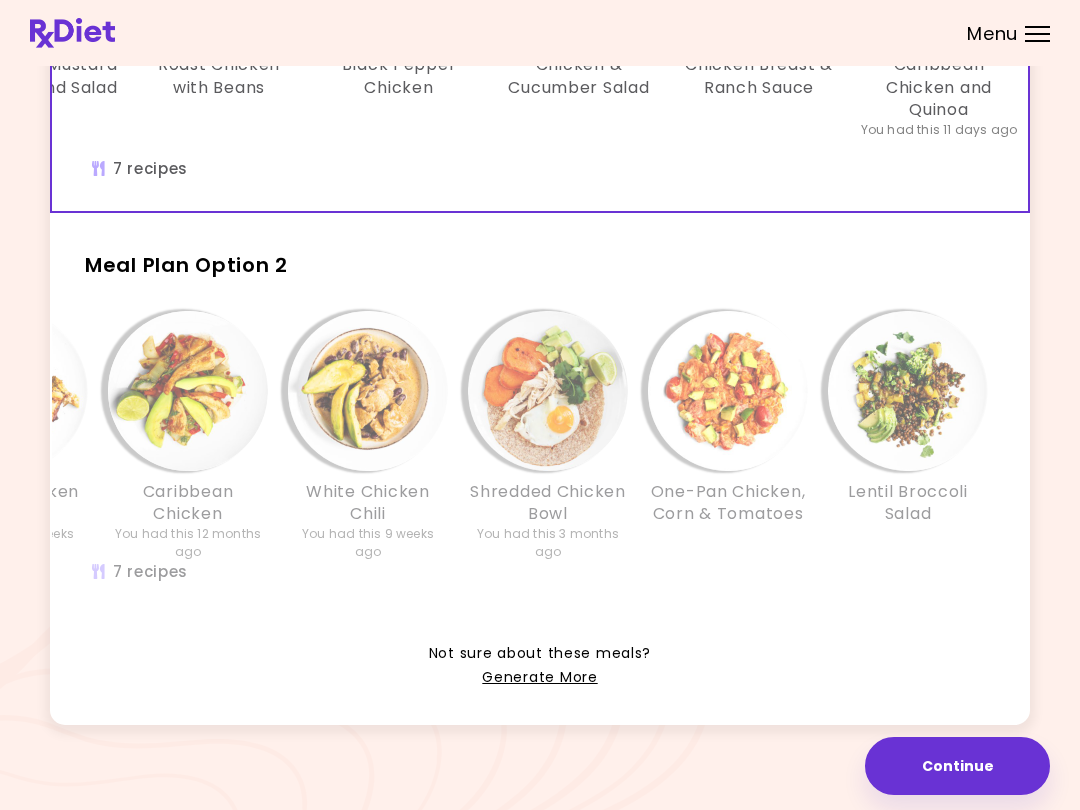 click at bounding box center [908, 391] 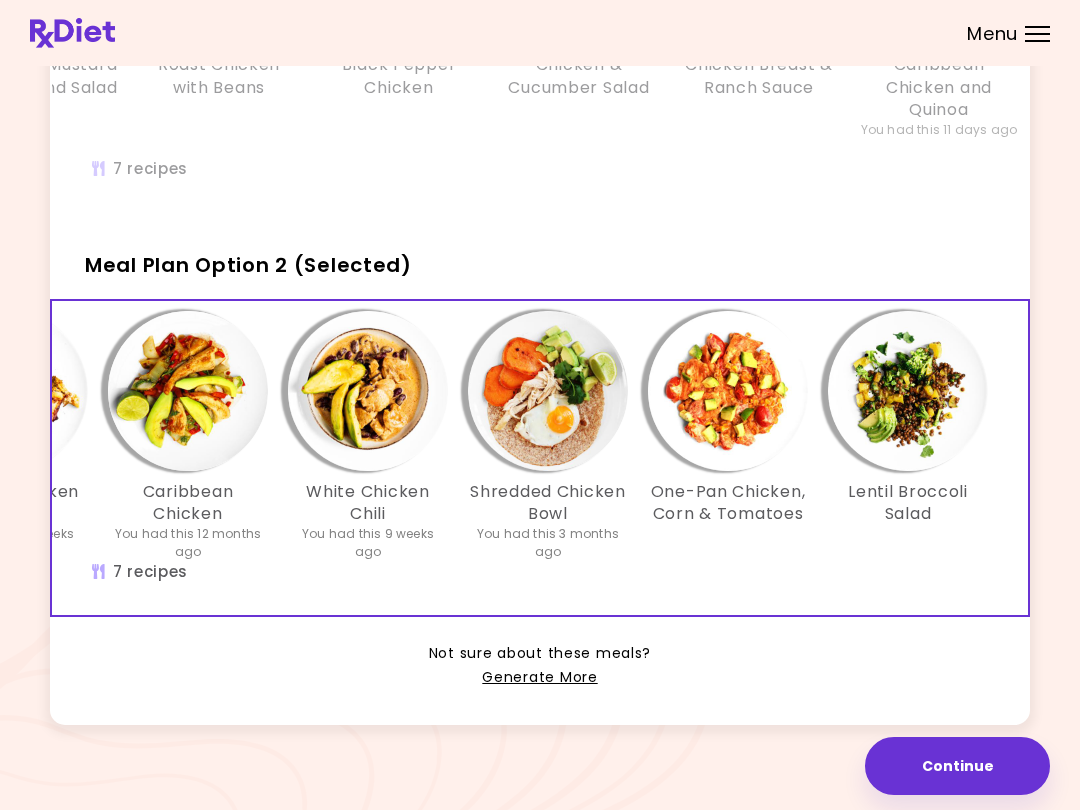 click at bounding box center (908, 391) 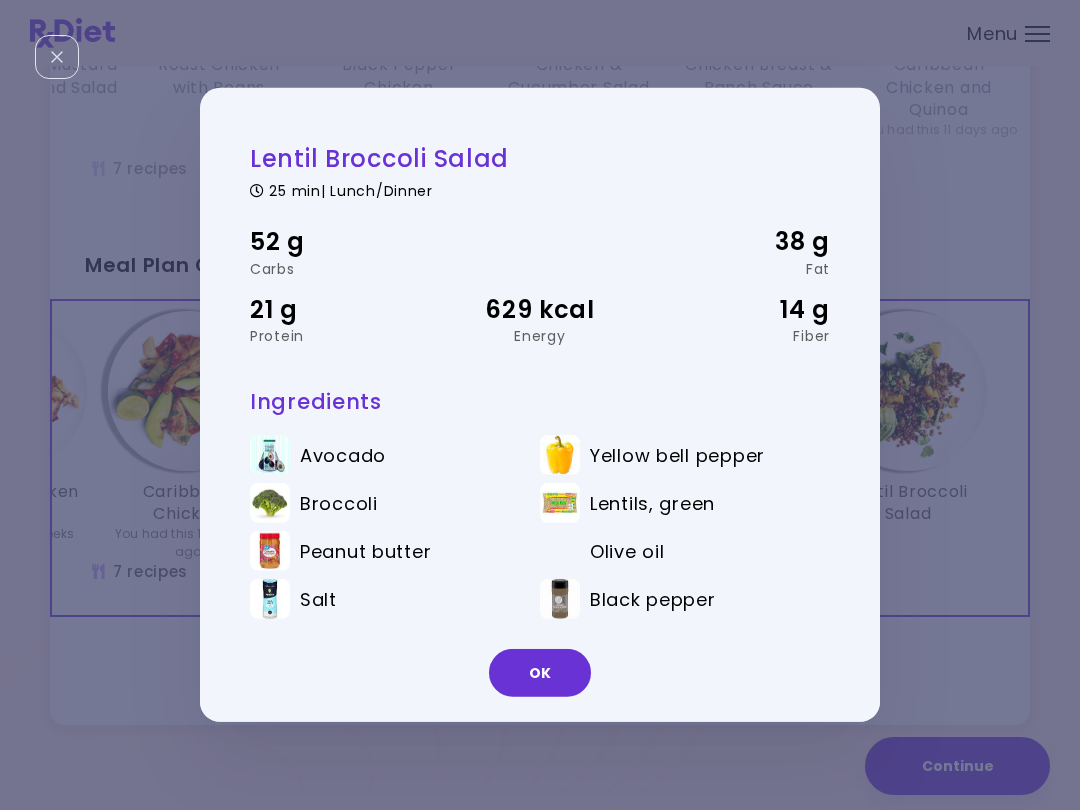 click on "Lentil Broccoli Salad" at bounding box center [908, 503] 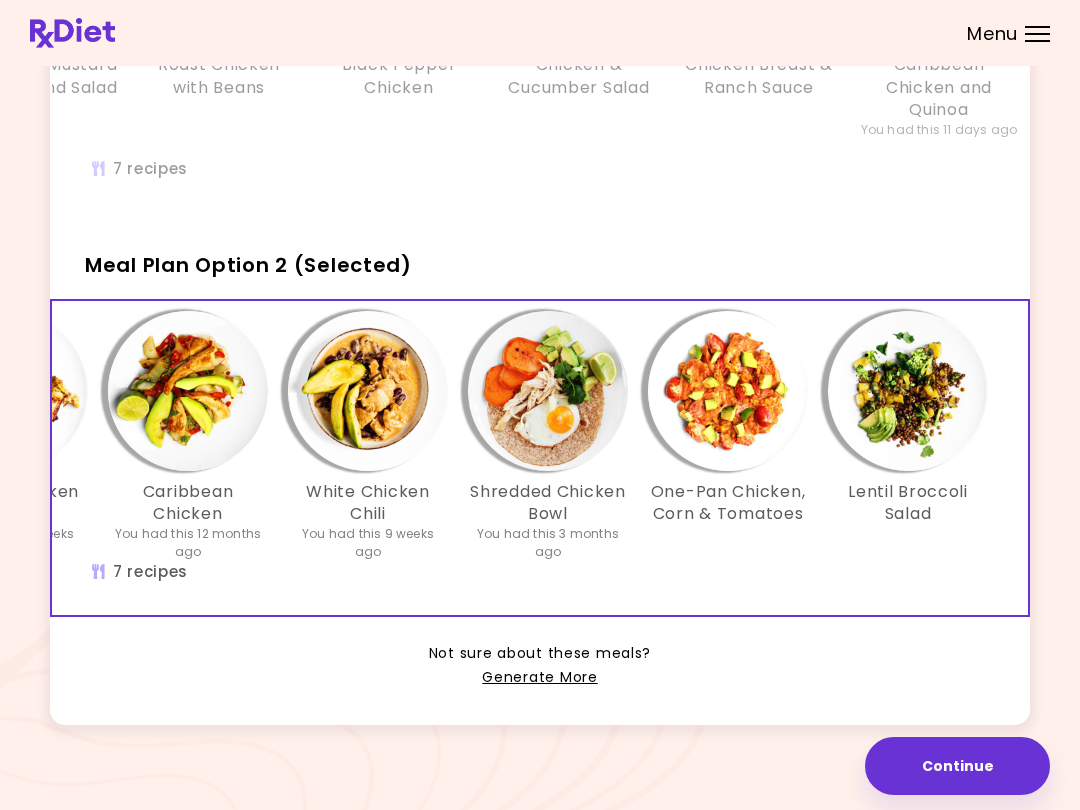 click at bounding box center [728, 391] 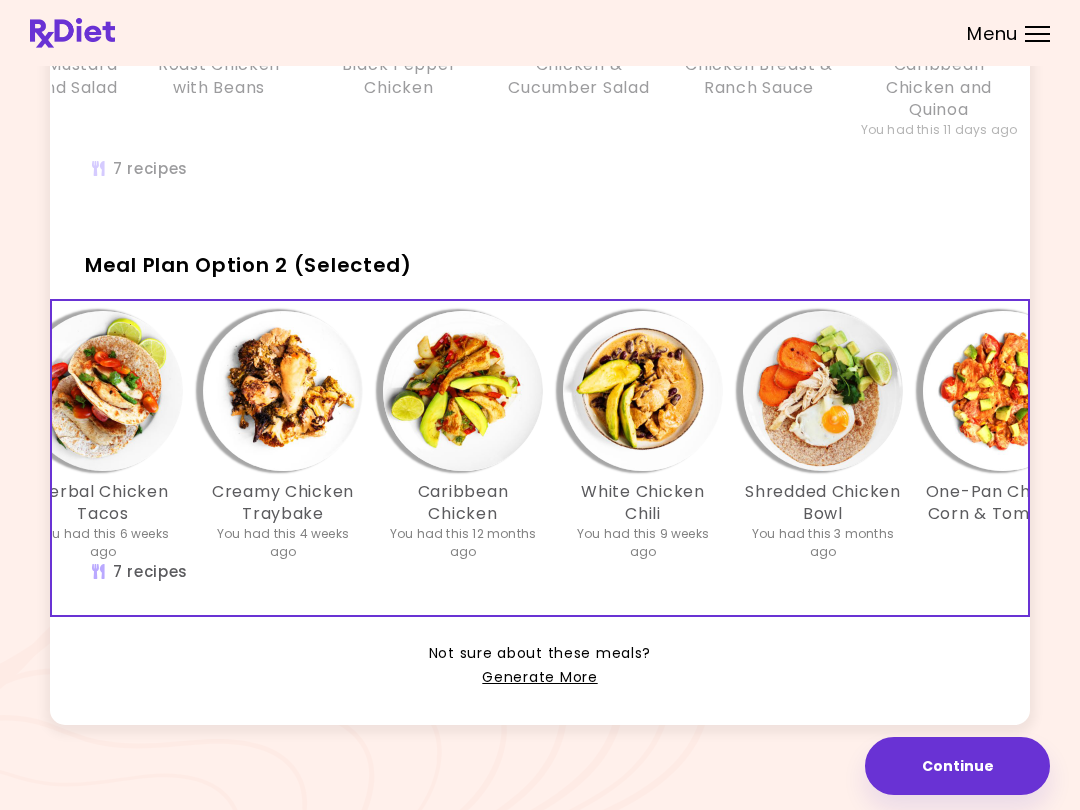 scroll, scrollTop: 0, scrollLeft: 64, axis: horizontal 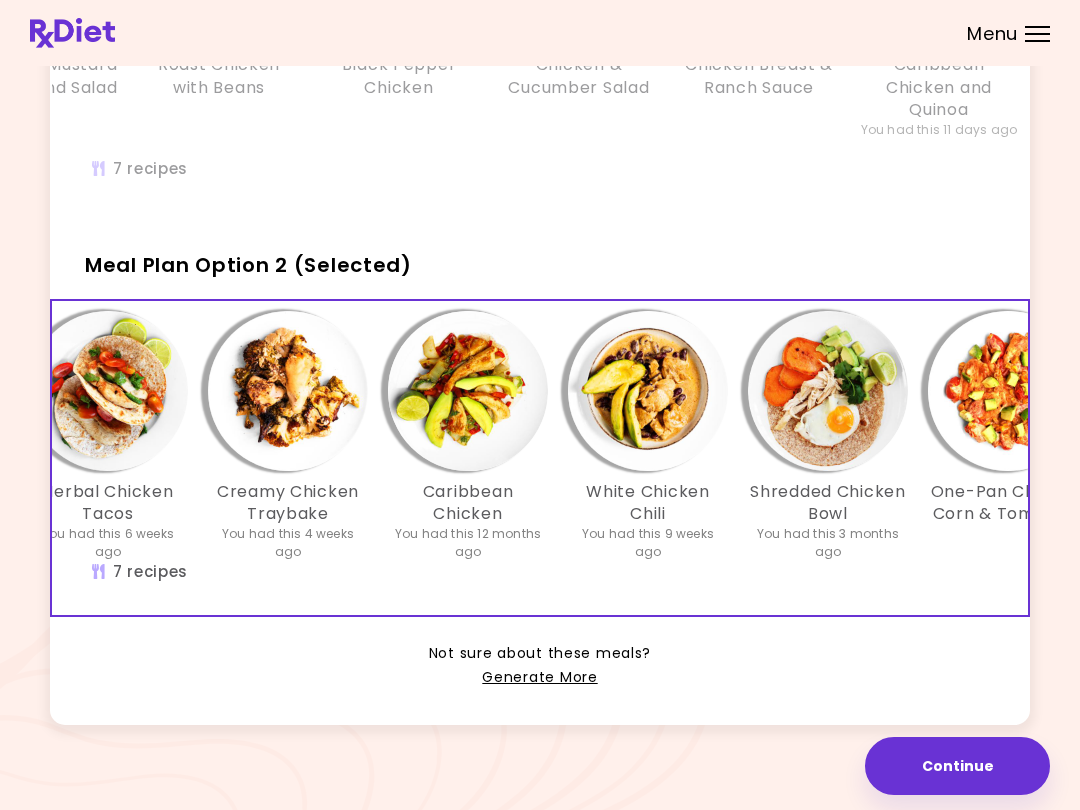 click at bounding box center (468, 391) 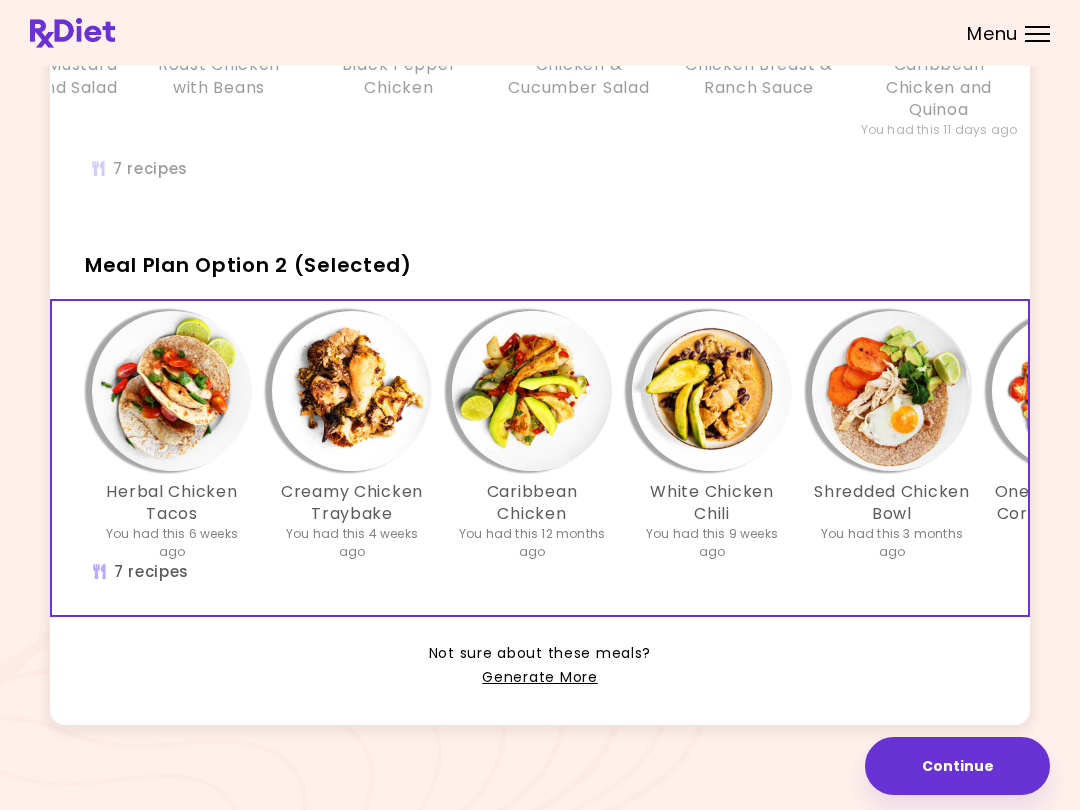 scroll, scrollTop: 0, scrollLeft: 0, axis: both 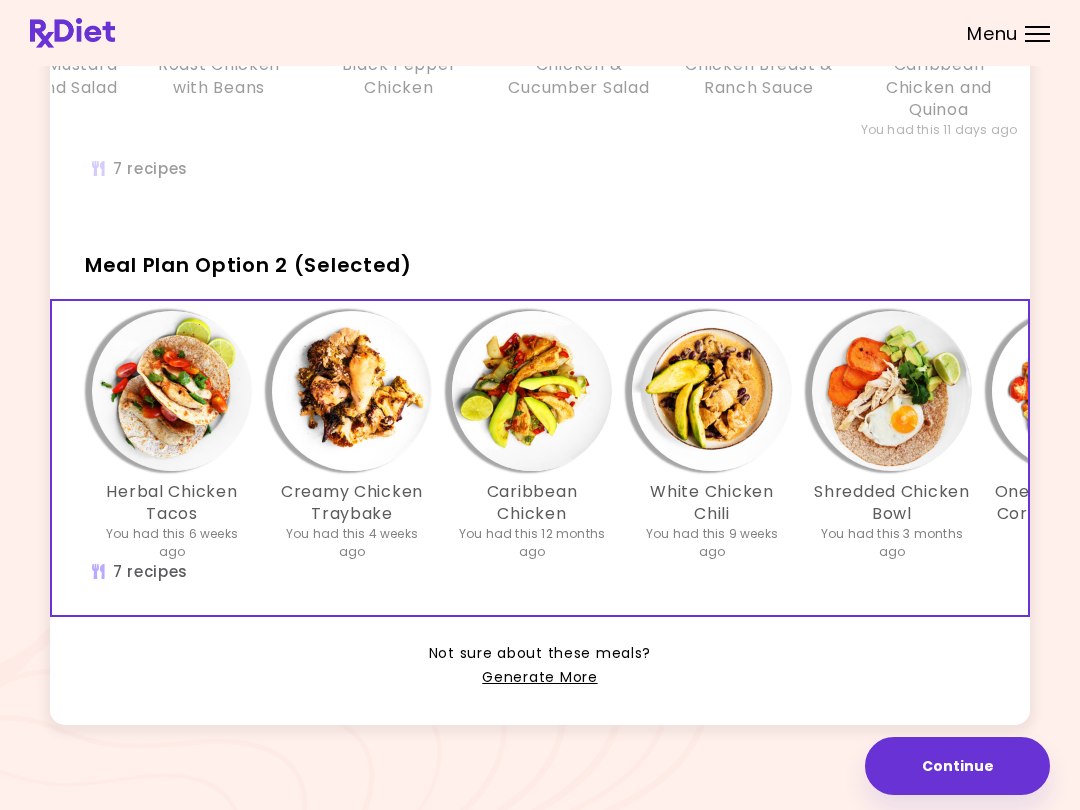click at bounding box center [352, 391] 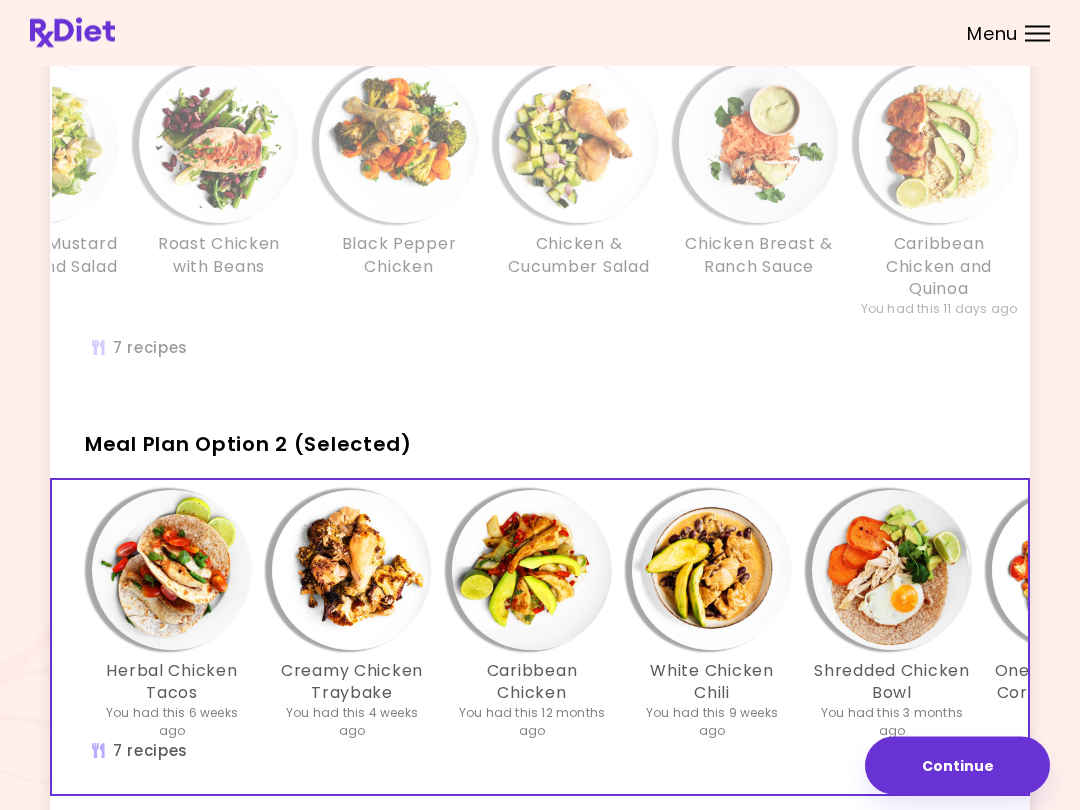 scroll, scrollTop: 173, scrollLeft: 0, axis: vertical 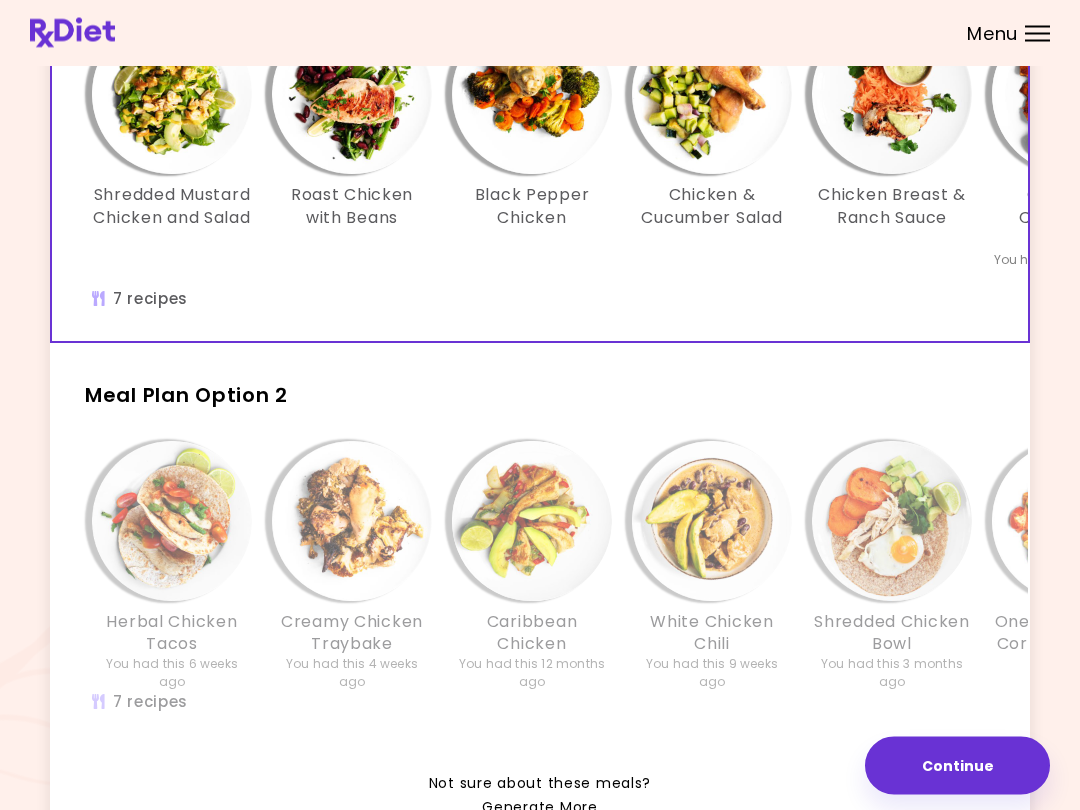 click at bounding box center (352, 522) 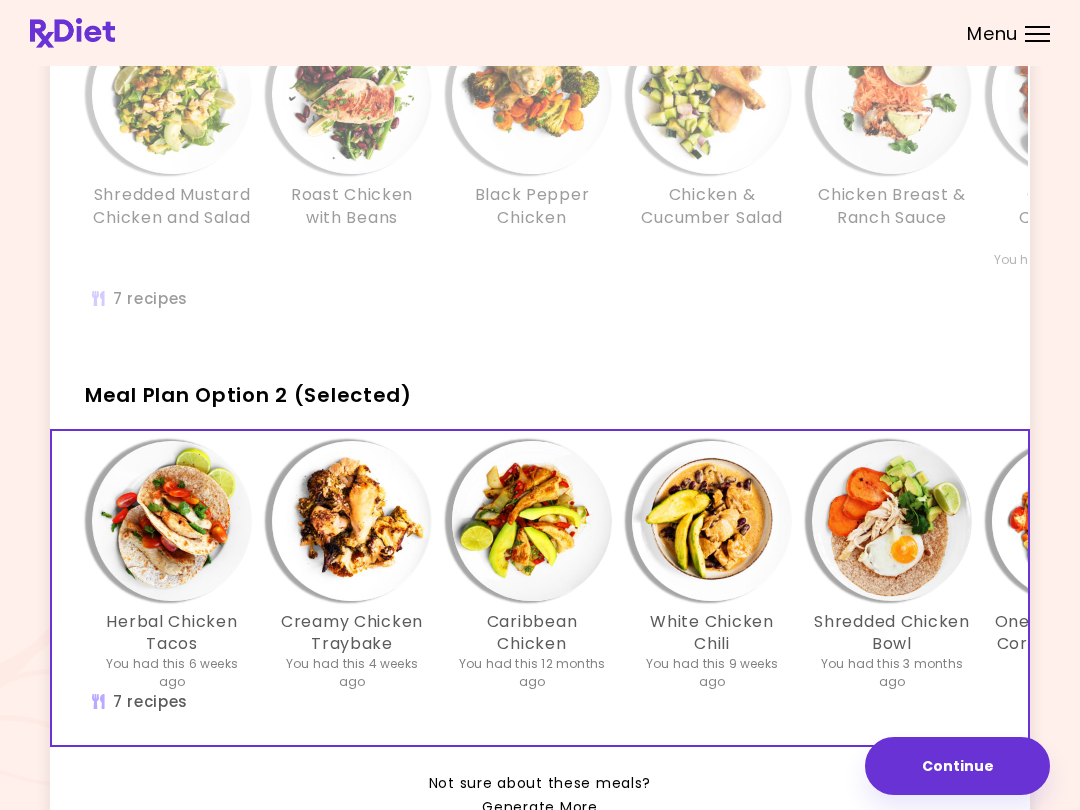 click at bounding box center (352, 521) 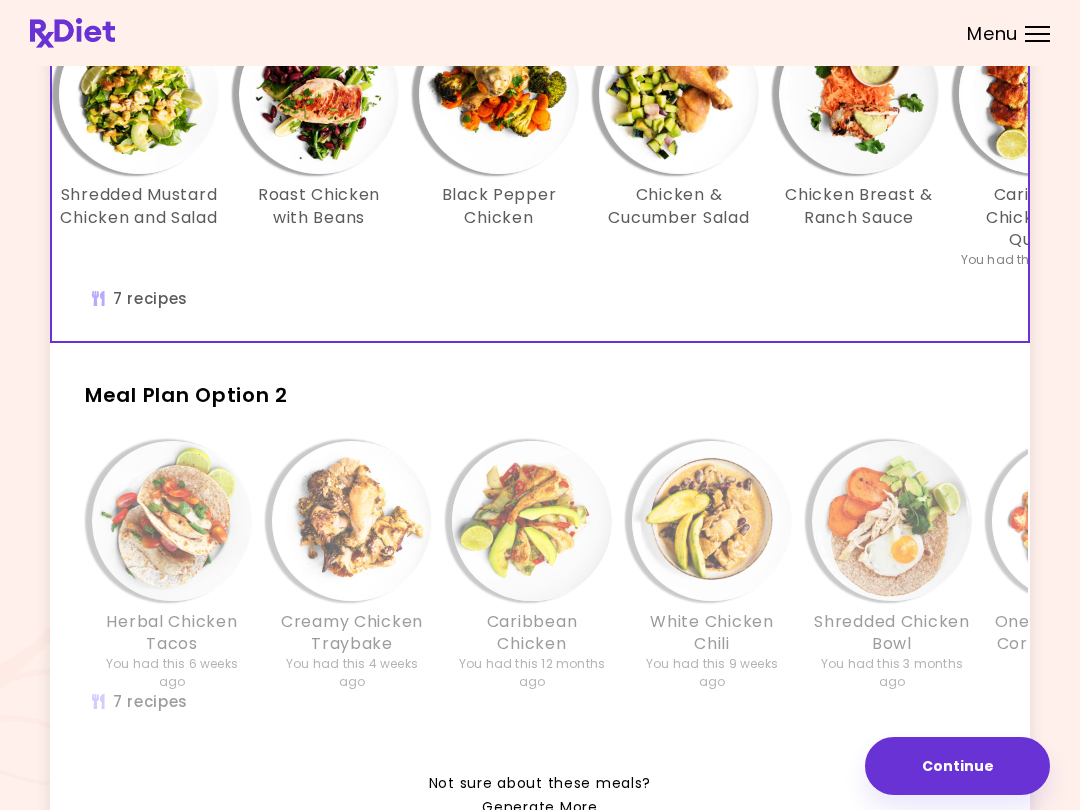 scroll, scrollTop: 0, scrollLeft: 30, axis: horizontal 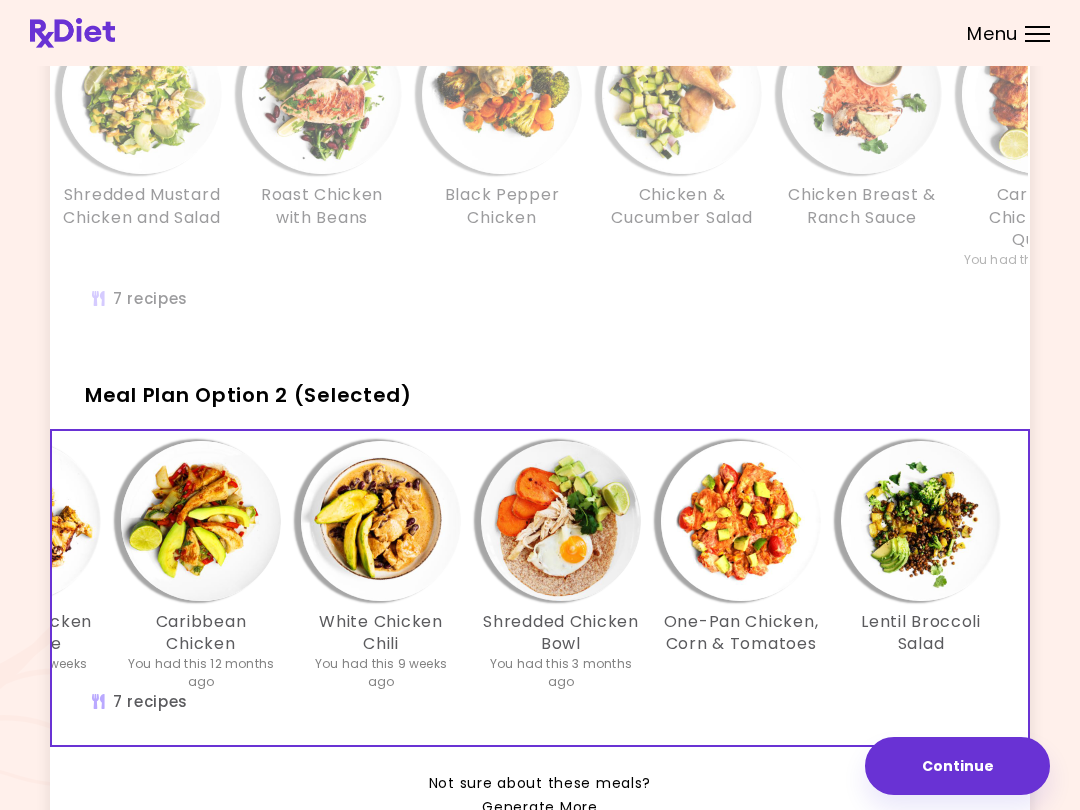 click at bounding box center (921, 521) 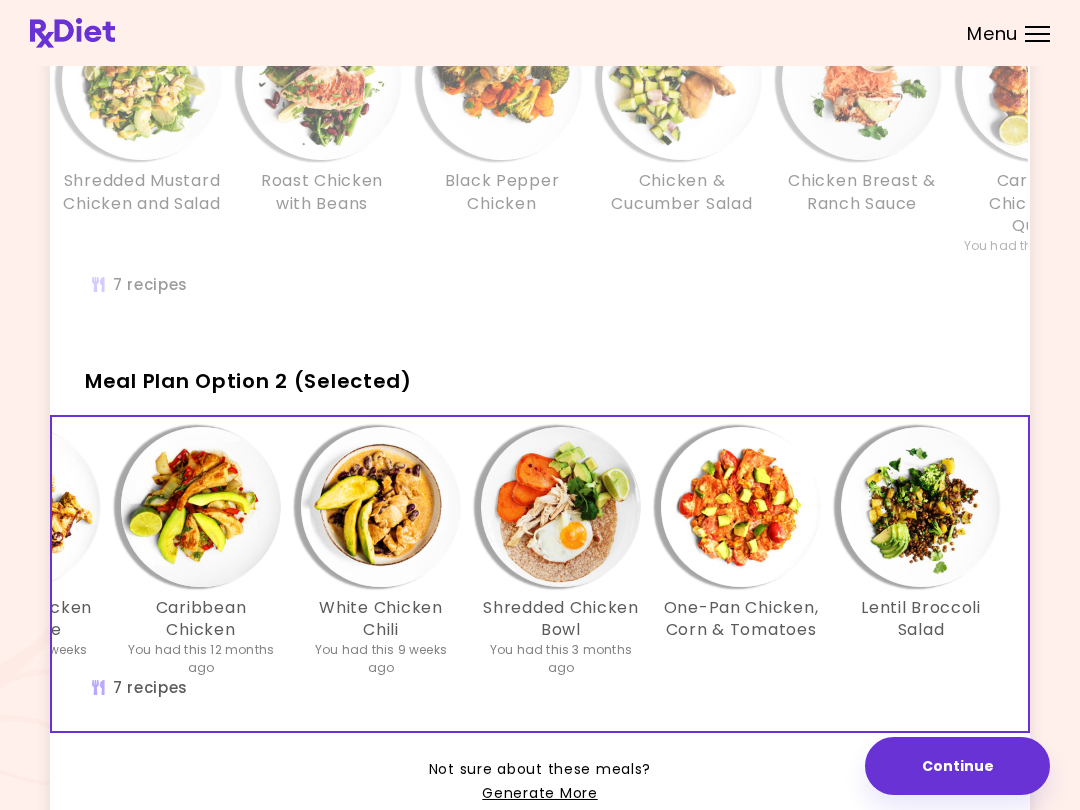scroll, scrollTop: 231, scrollLeft: 0, axis: vertical 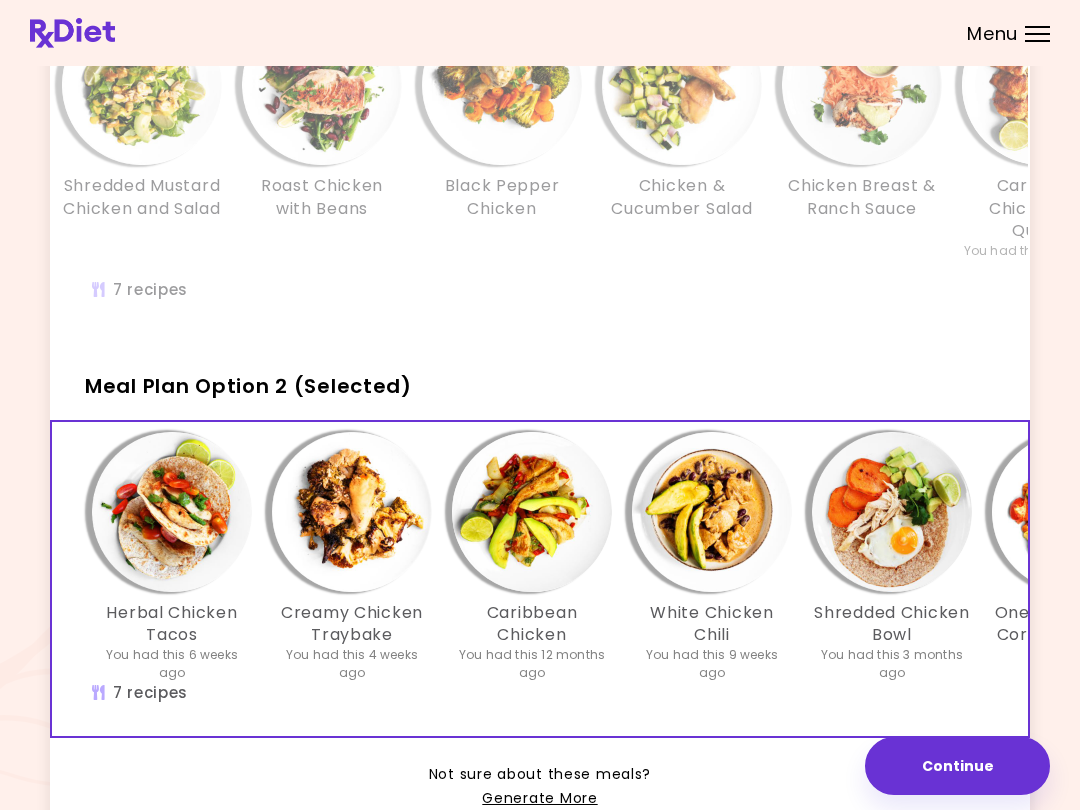 click on "Continue" at bounding box center (957, 766) 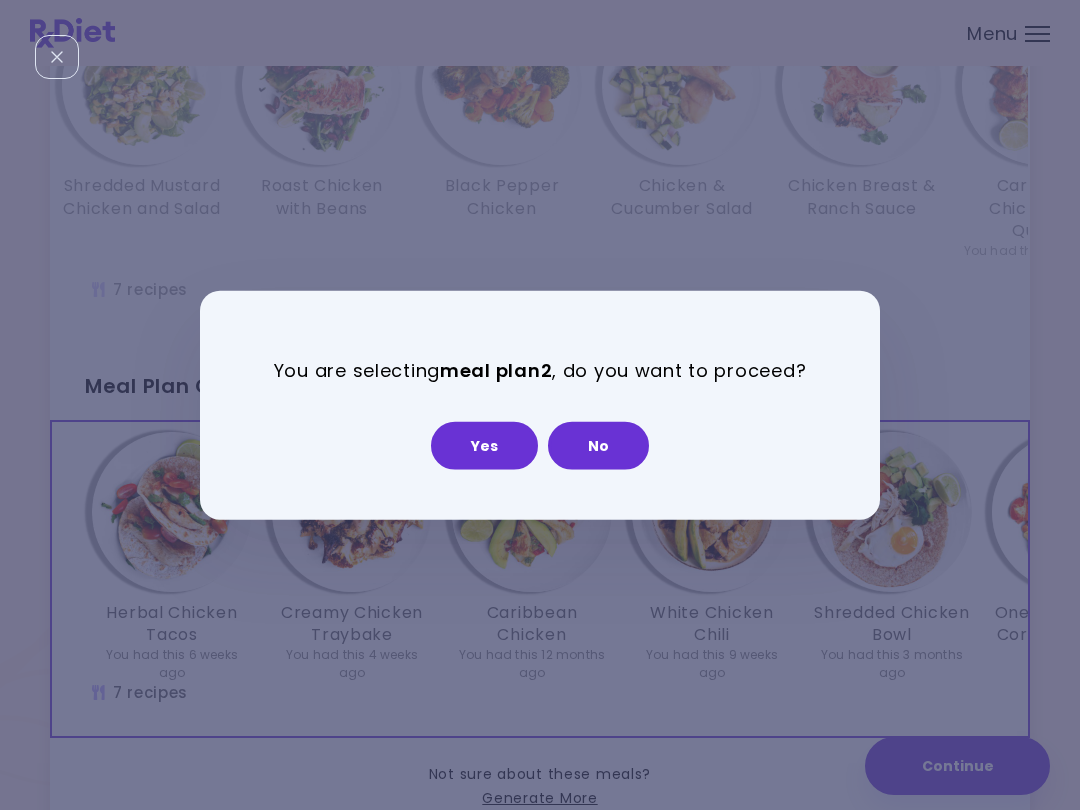 click on "Yes" at bounding box center [484, 445] 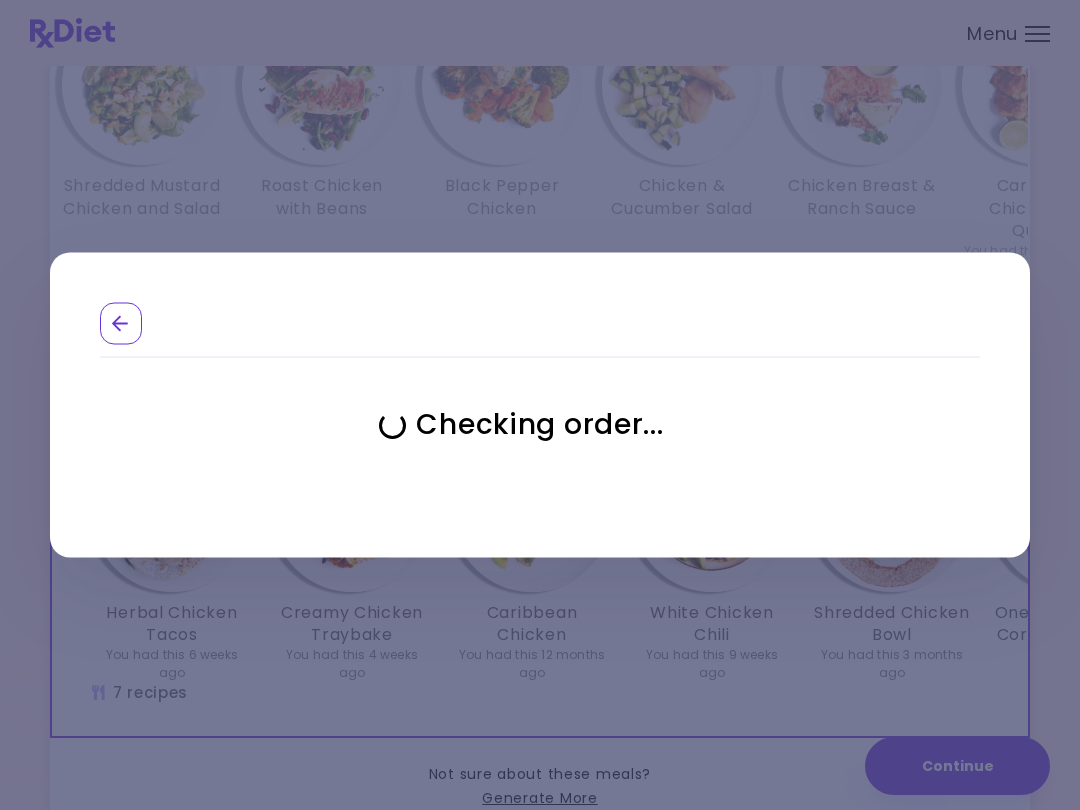 select on "**********" 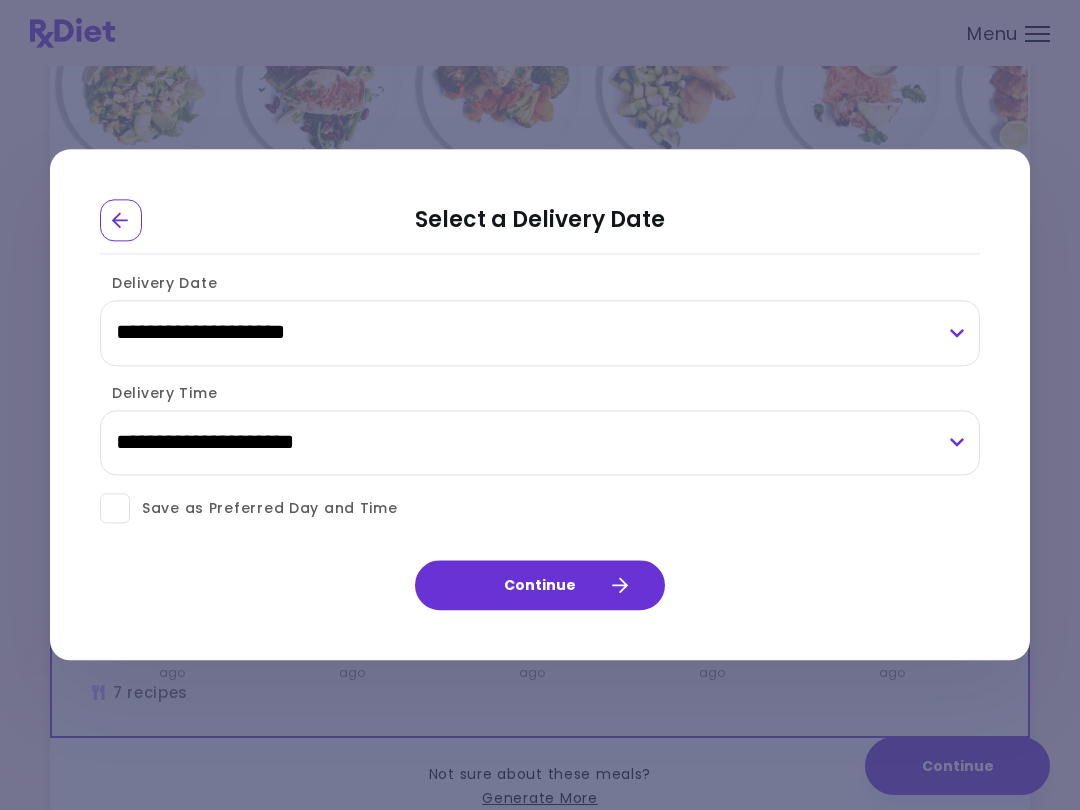 click on "Continue" at bounding box center (540, 586) 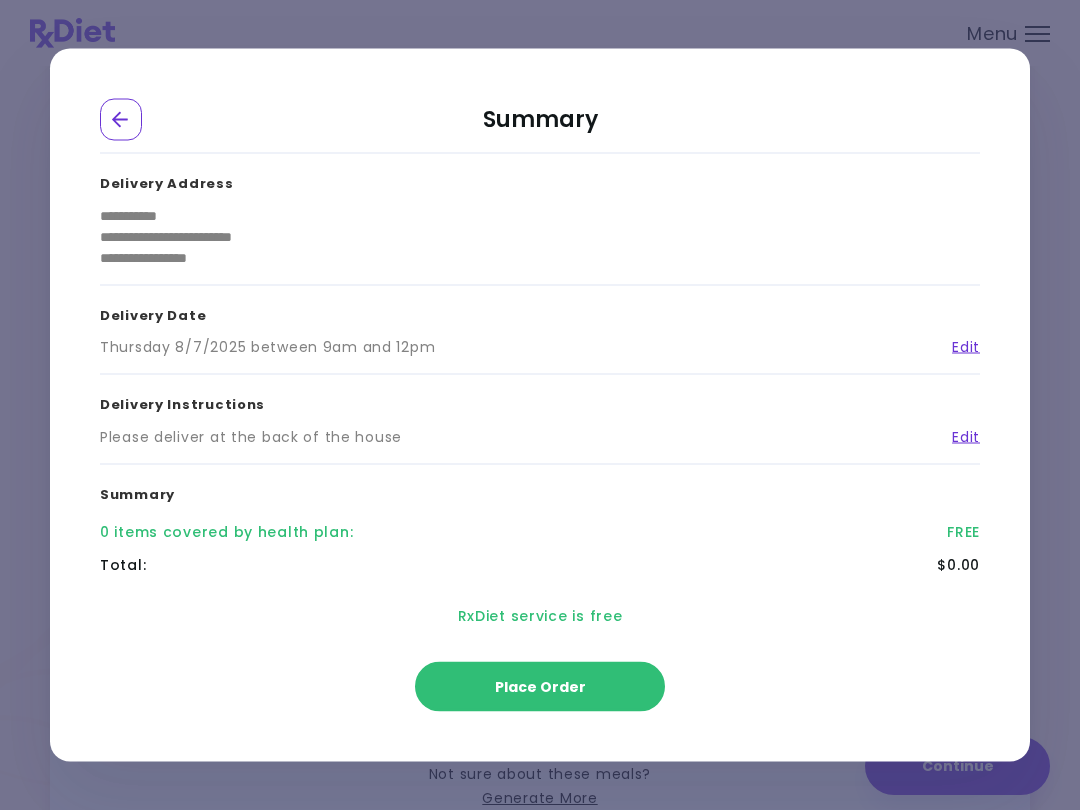 click on "Place Order" at bounding box center (540, 687) 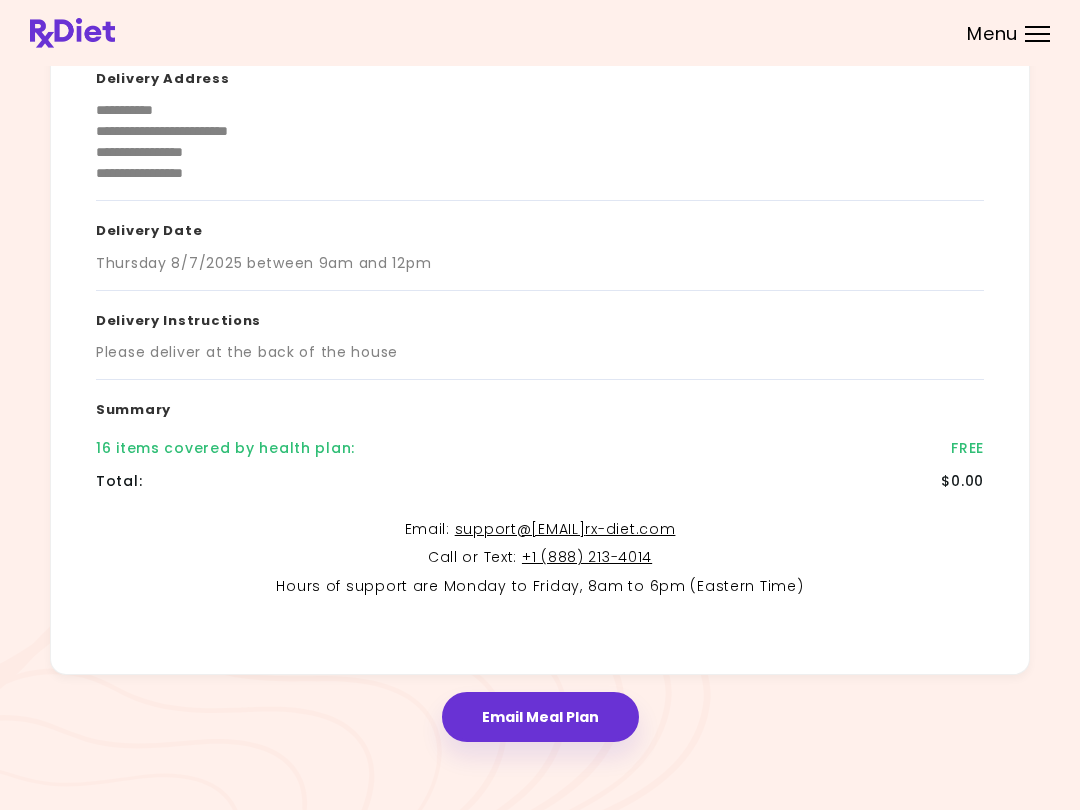 scroll, scrollTop: 209, scrollLeft: 0, axis: vertical 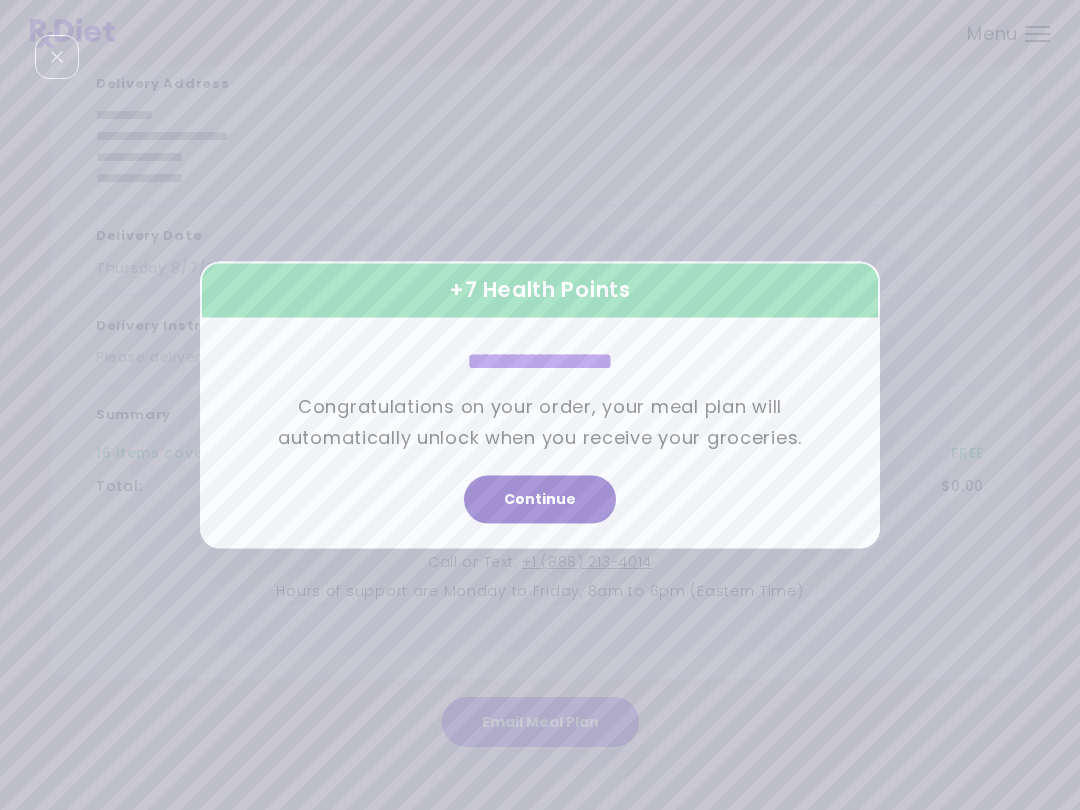 click on "Continue" at bounding box center [540, 500] 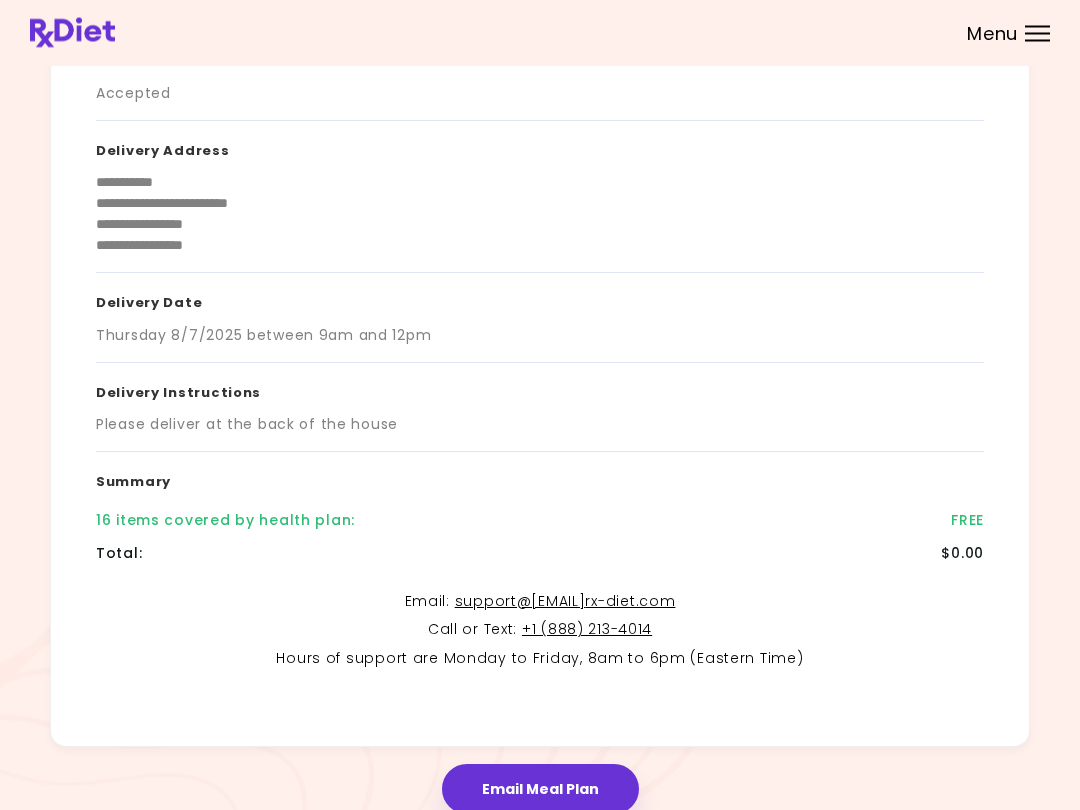 scroll, scrollTop: 0, scrollLeft: 0, axis: both 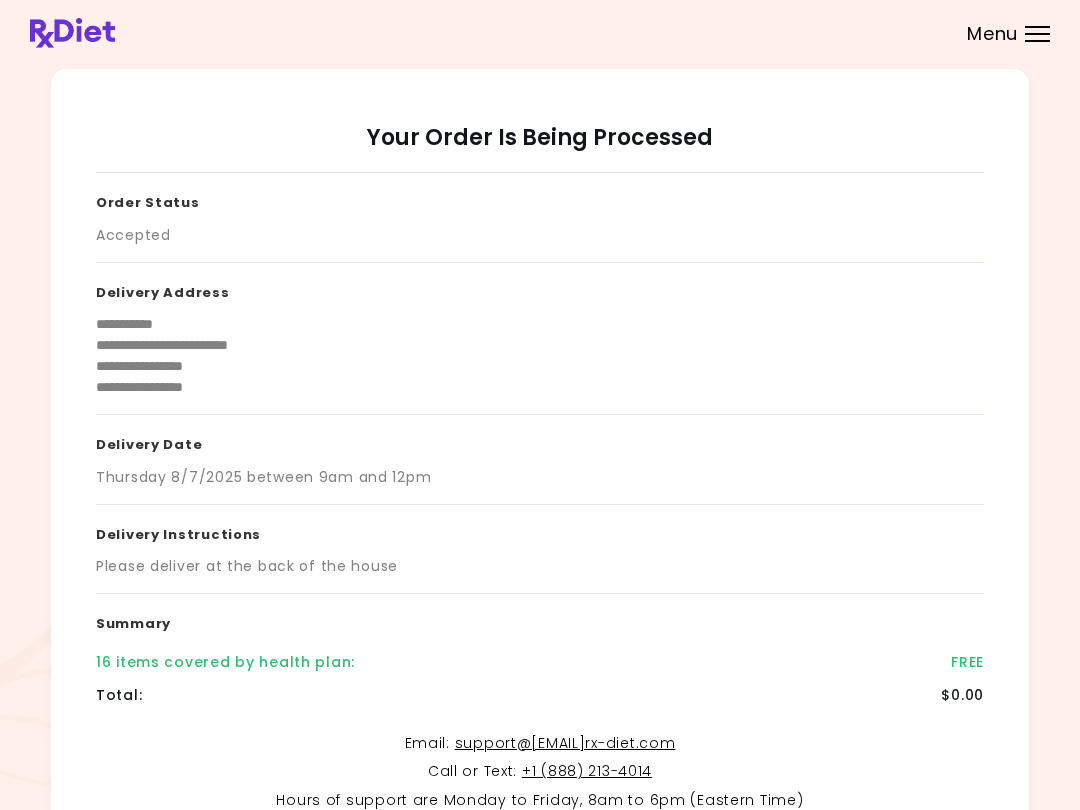 click on "Menu" at bounding box center [1037, 34] 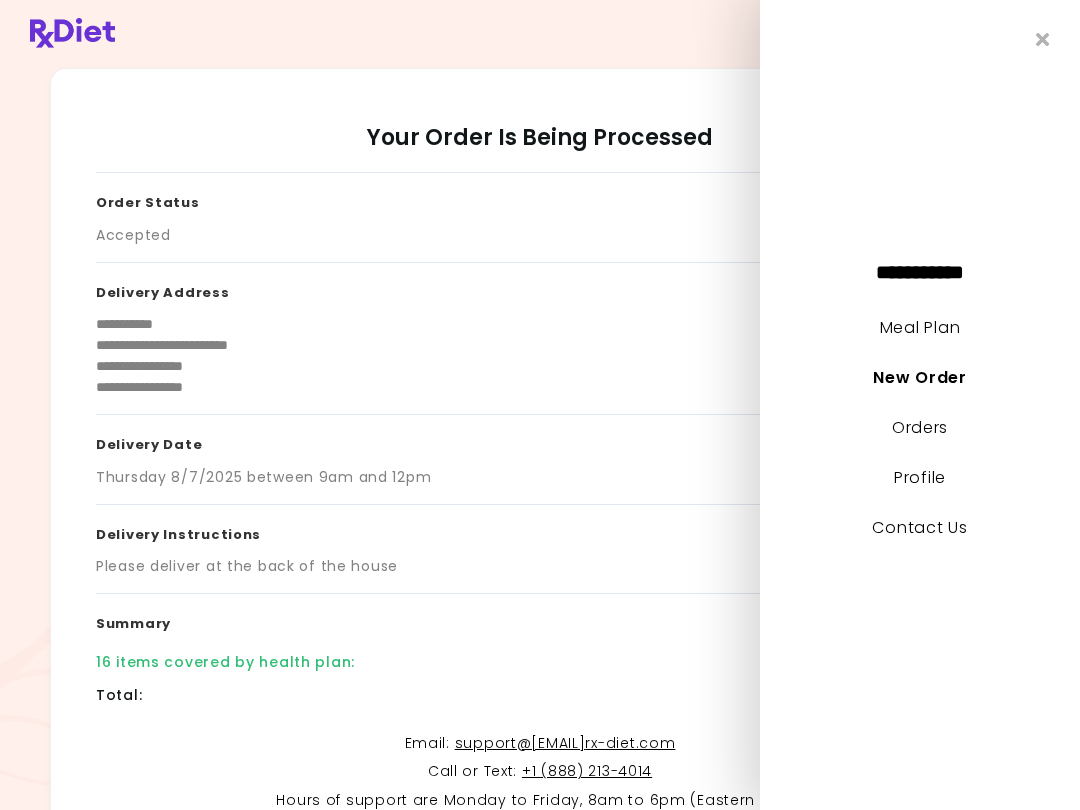 click on "New Order" at bounding box center (919, 377) 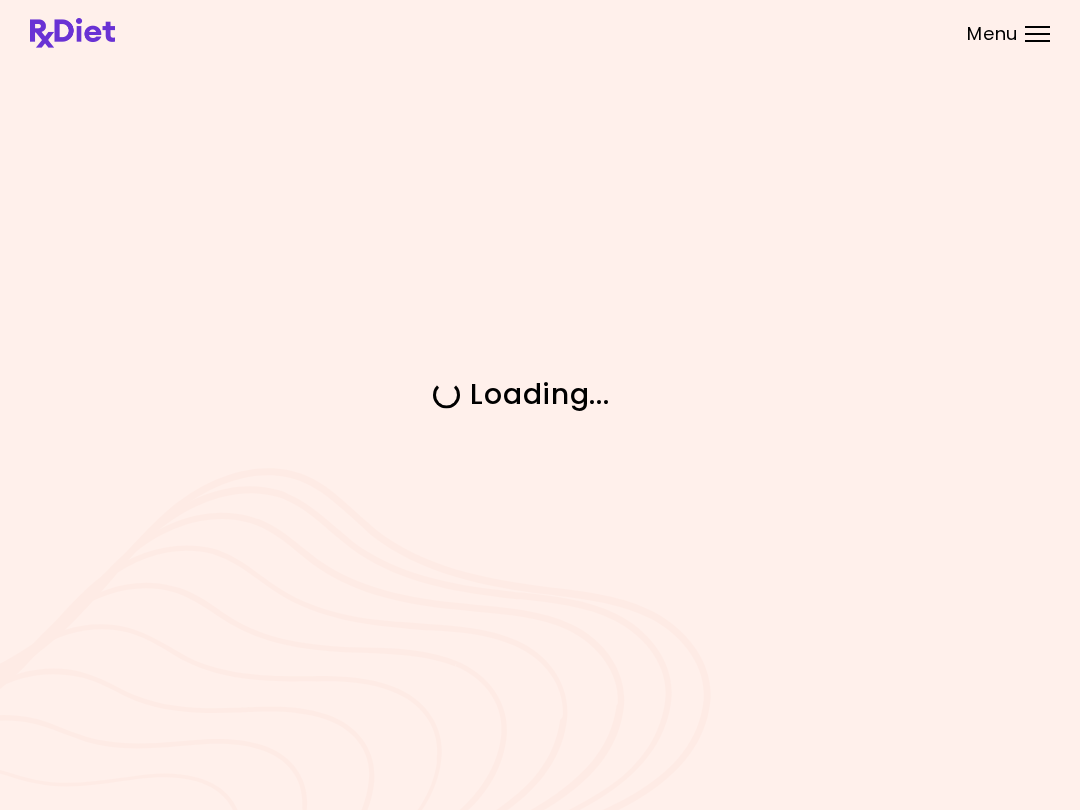 scroll, scrollTop: 0, scrollLeft: 0, axis: both 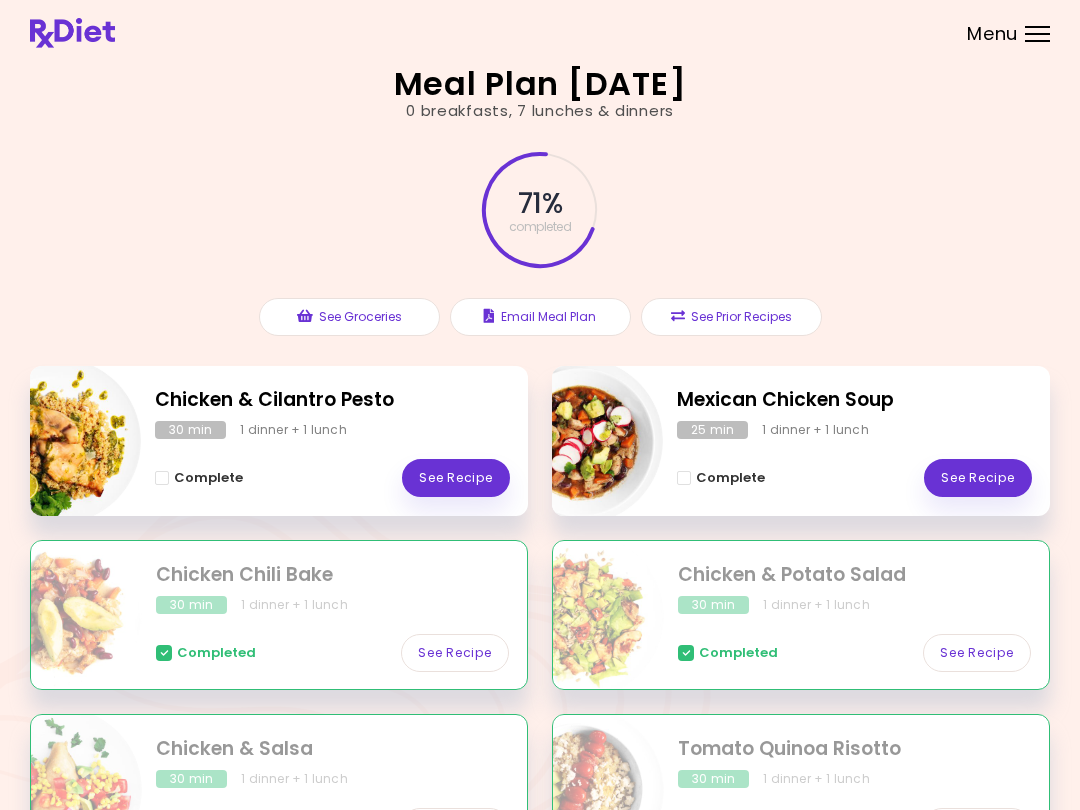 click on "Menu" at bounding box center (992, 34) 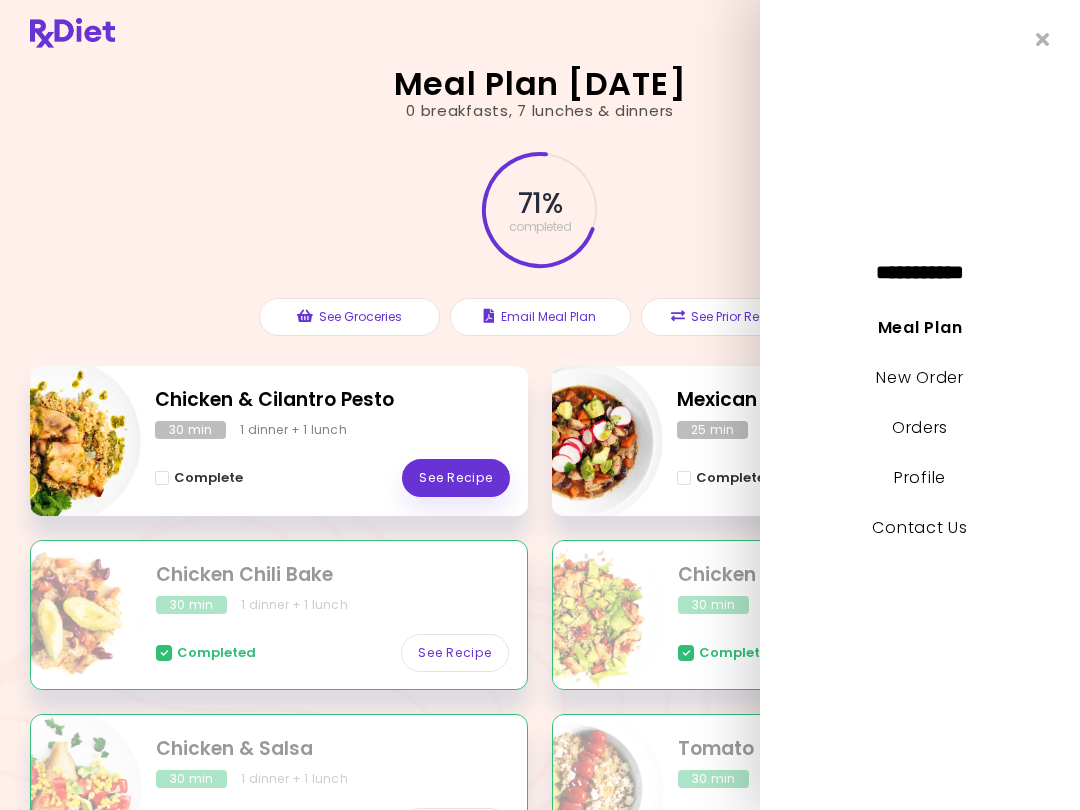 click at bounding box center (1043, 39) 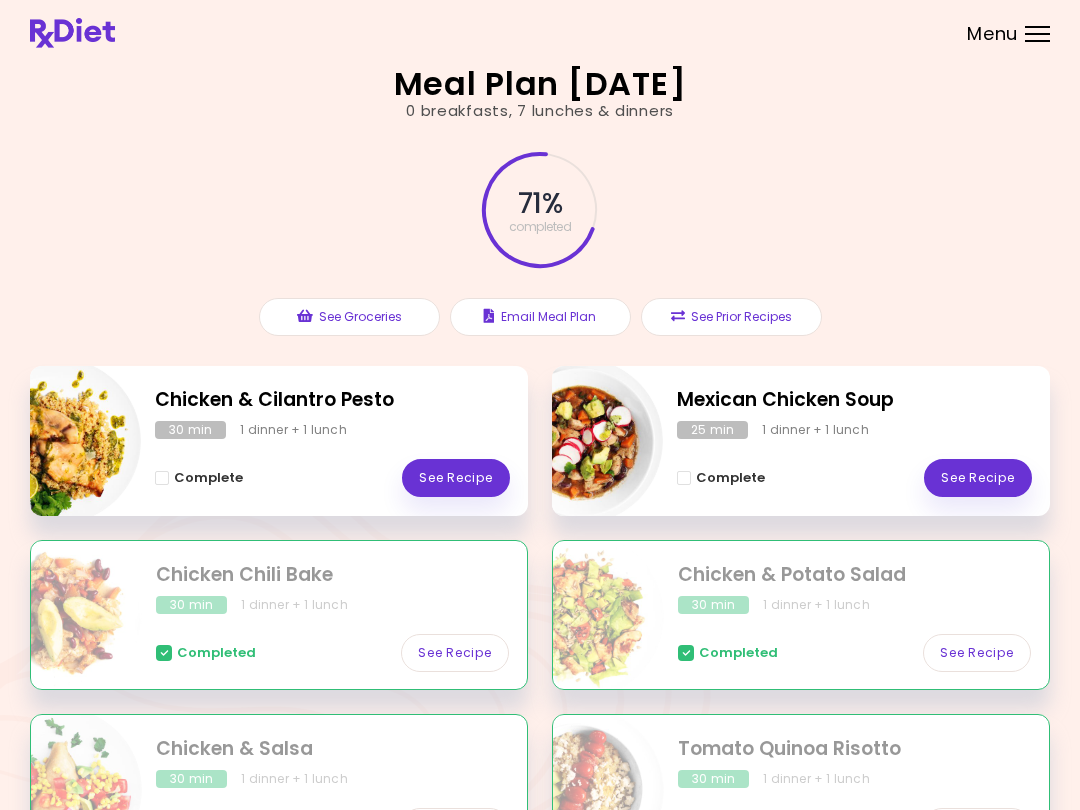 click at bounding box center (1037, 34) 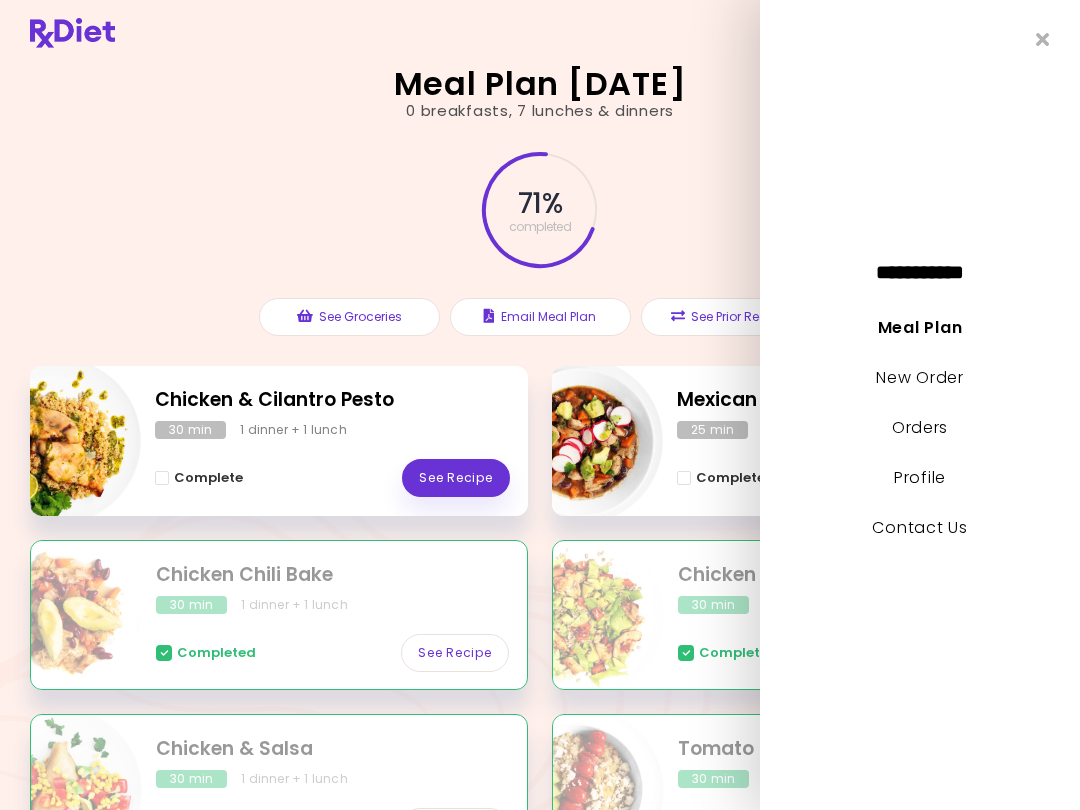 click on "Orders" at bounding box center (920, 427) 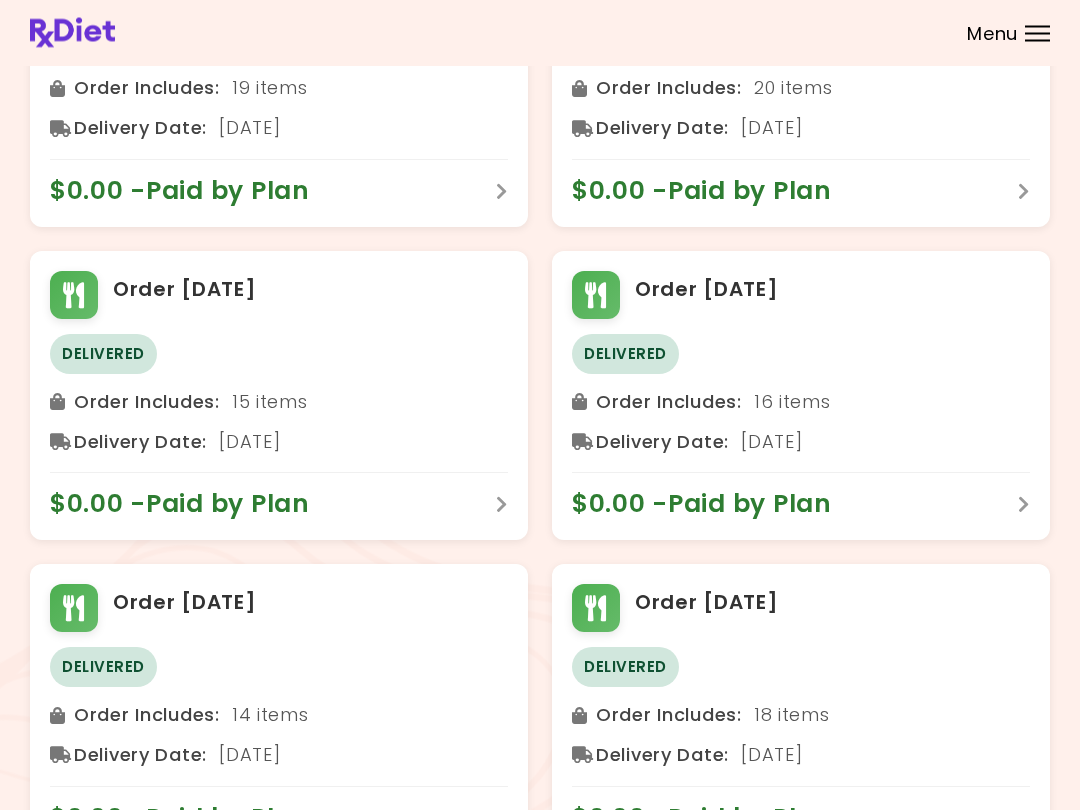 scroll, scrollTop: 2729, scrollLeft: 0, axis: vertical 